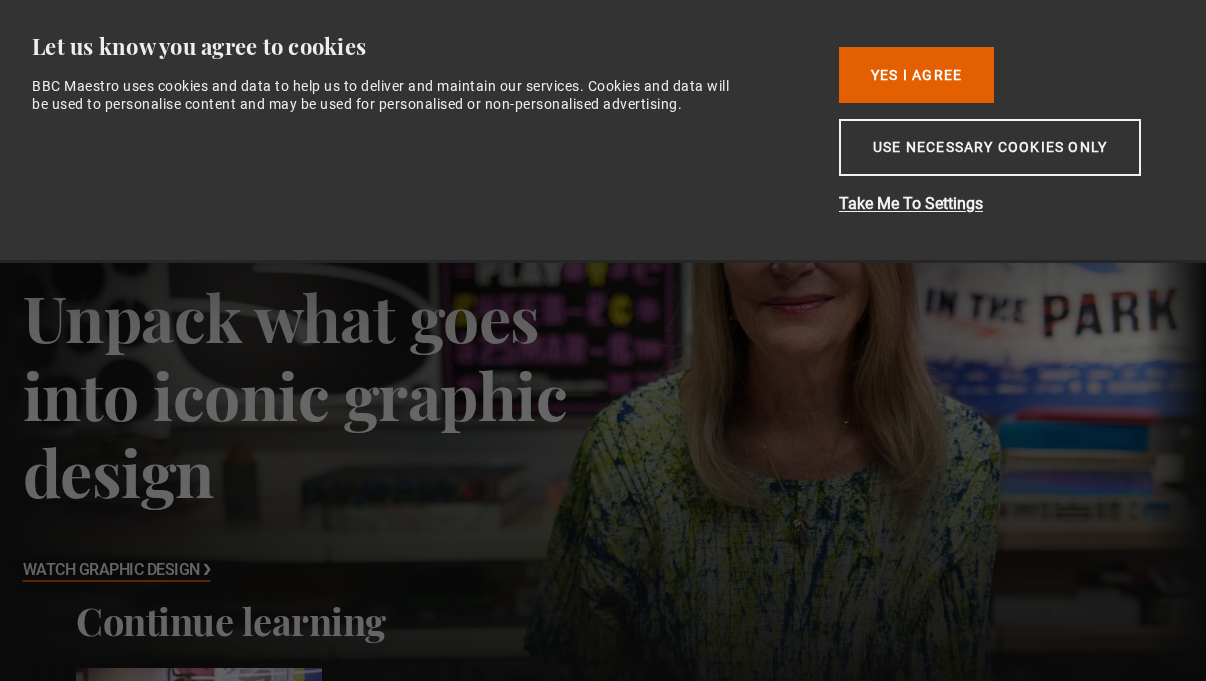 scroll, scrollTop: 0, scrollLeft: 0, axis: both 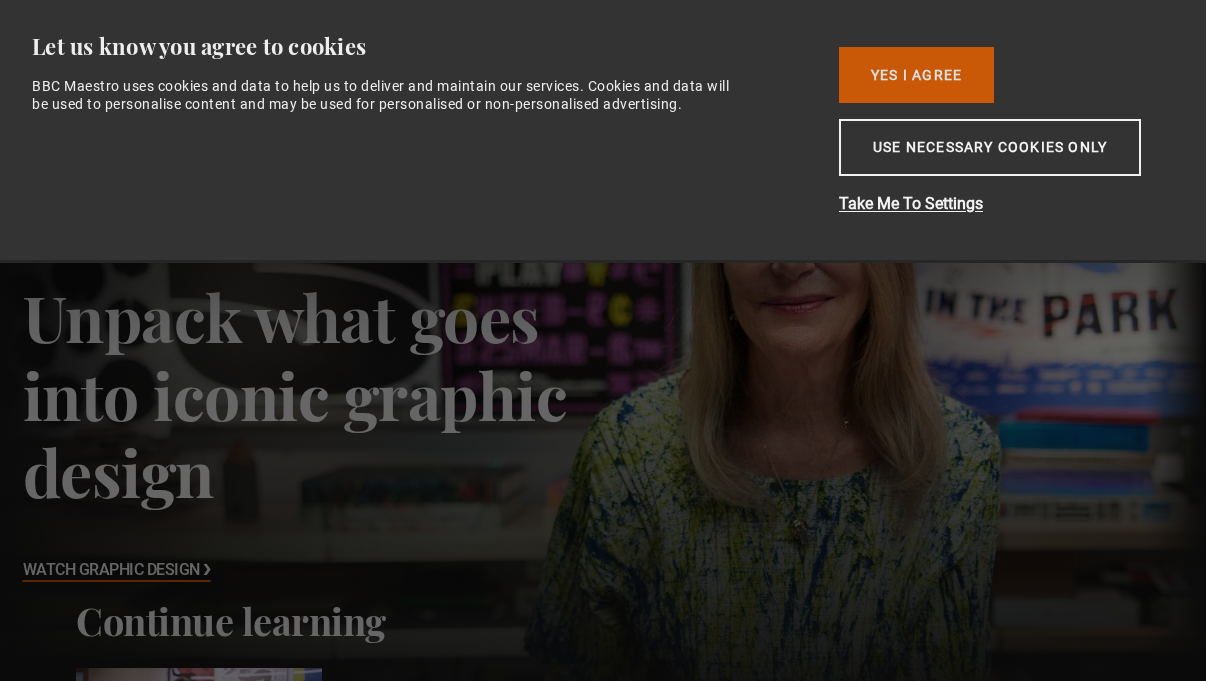 click on "Yes I Agree" at bounding box center (916, 75) 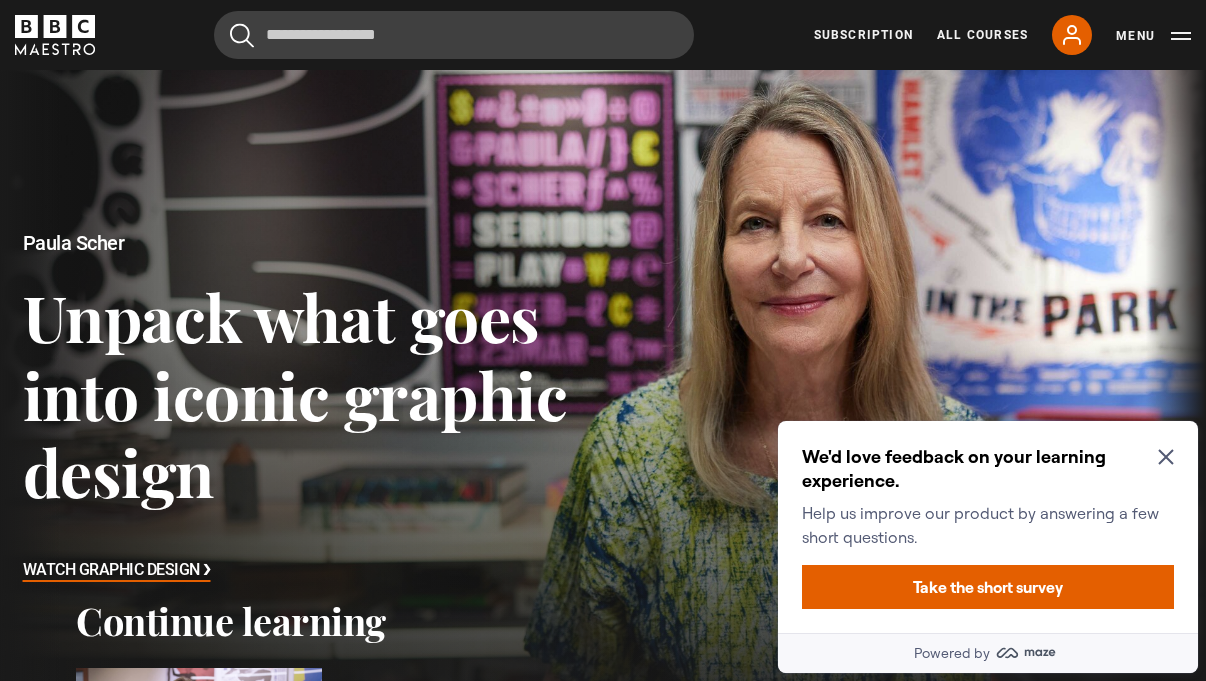 scroll, scrollTop: 0, scrollLeft: 0, axis: both 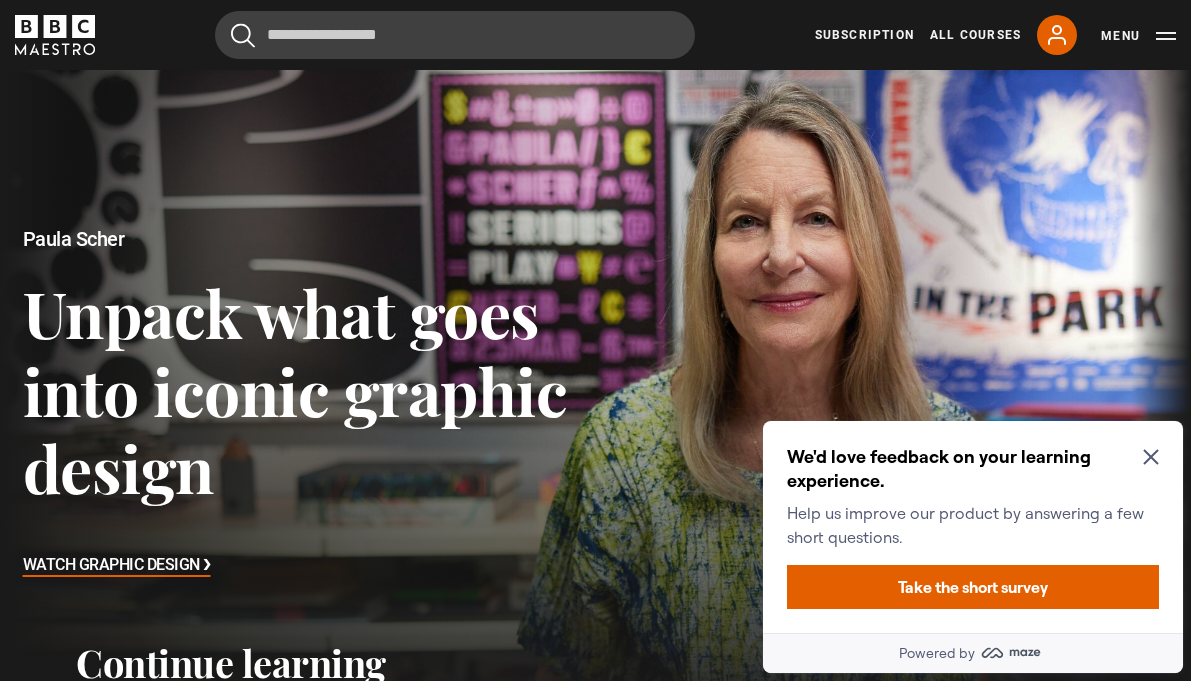 click 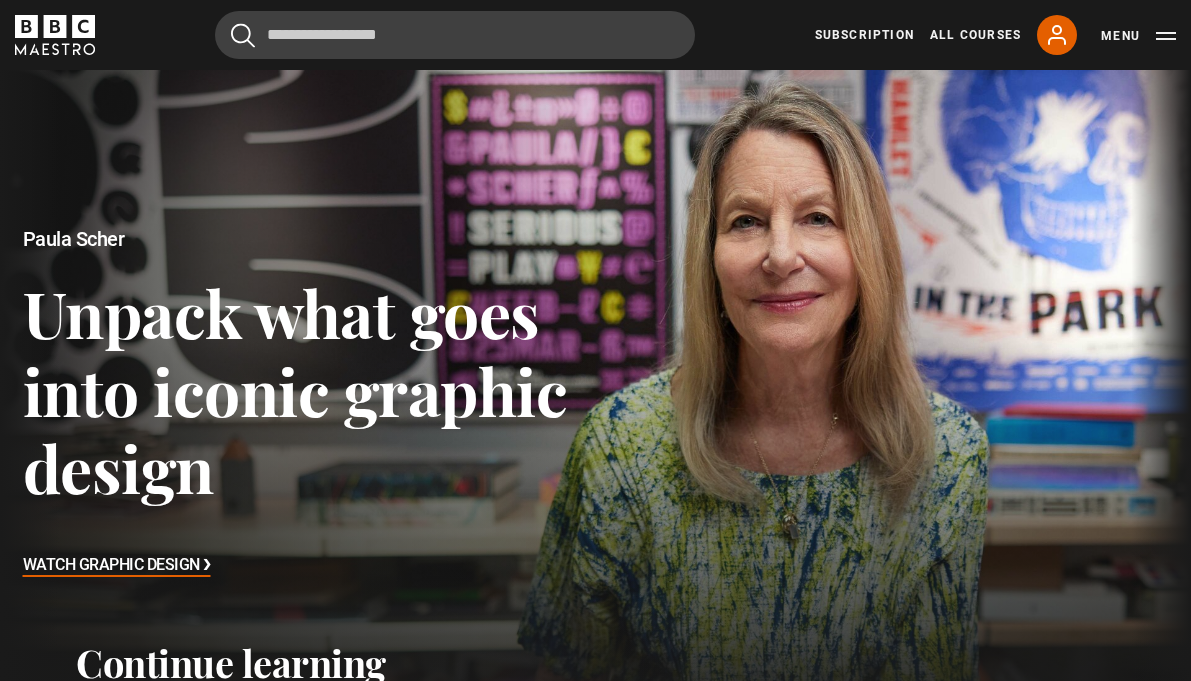 click on "Subscription
All Courses
My Account
Search
Menu" at bounding box center (995, 35) 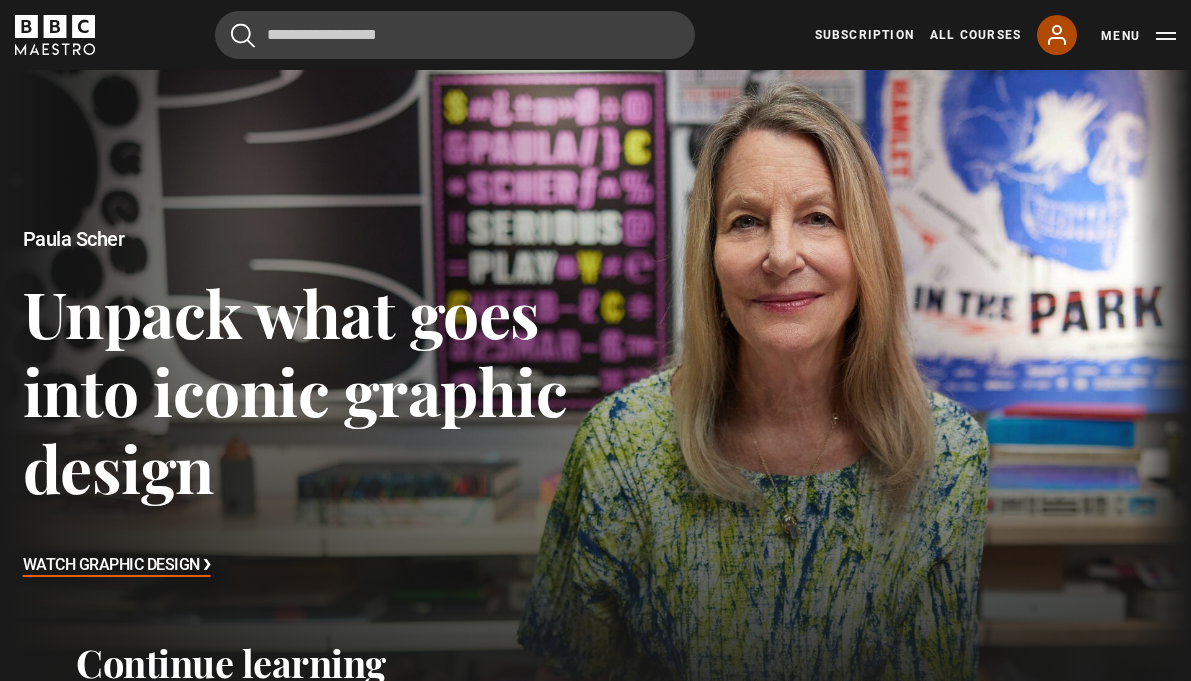 click 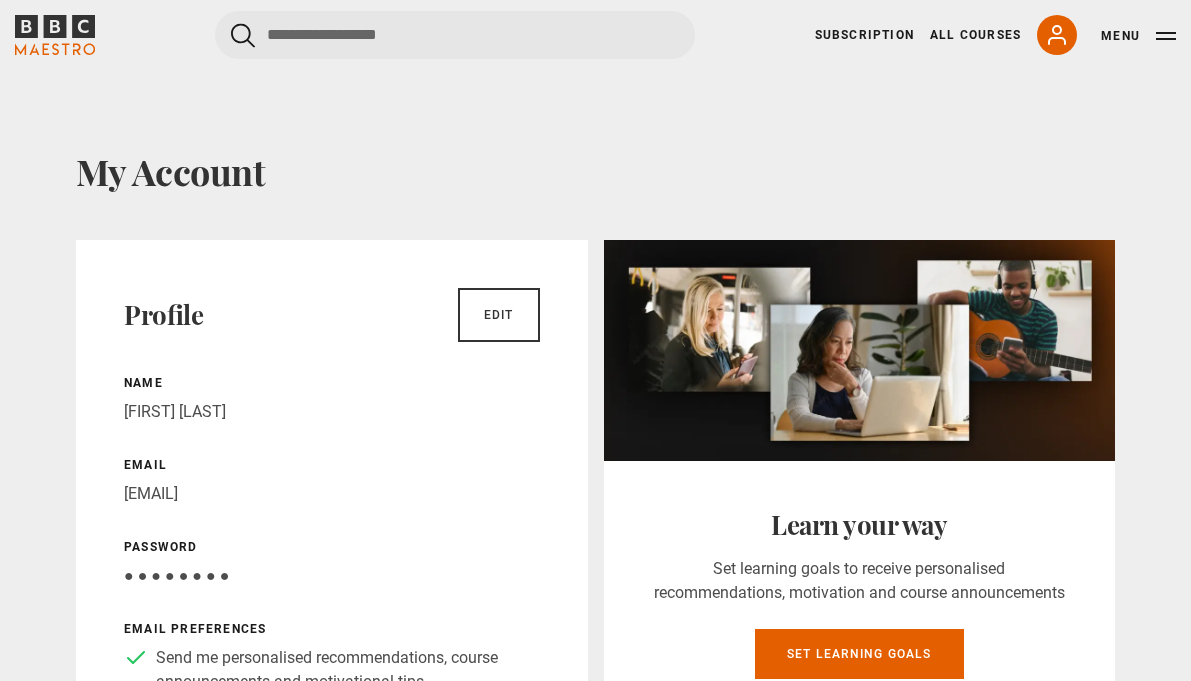 scroll, scrollTop: 0, scrollLeft: 0, axis: both 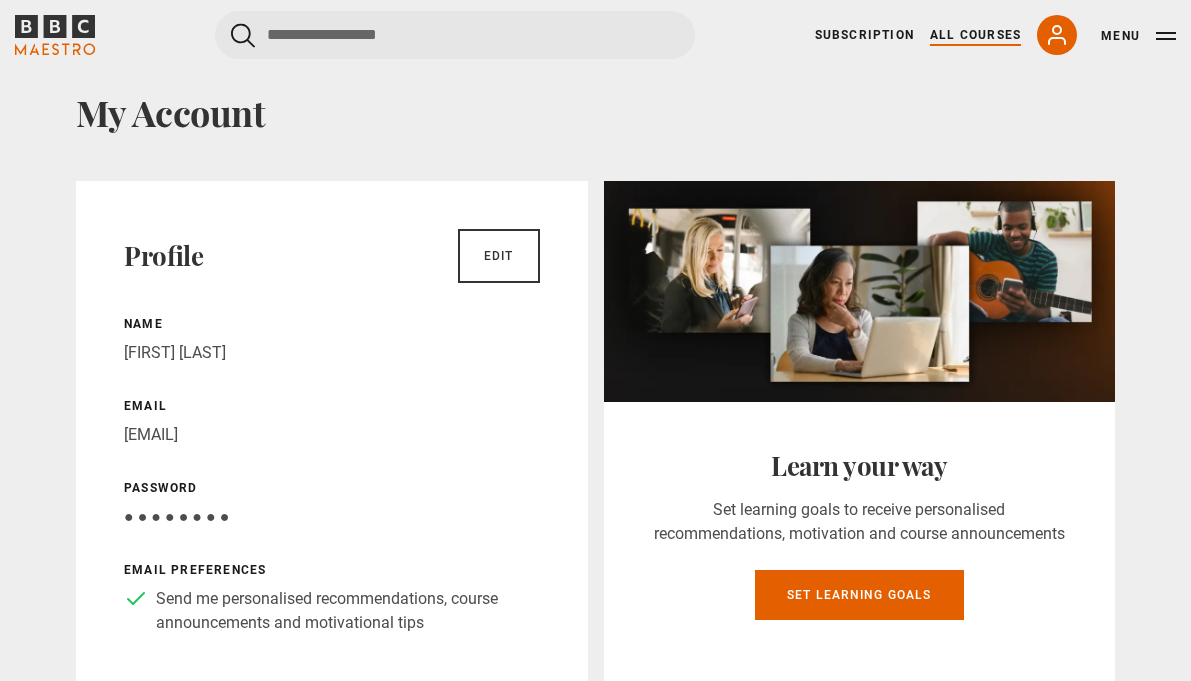 click on "All Courses" at bounding box center [975, 35] 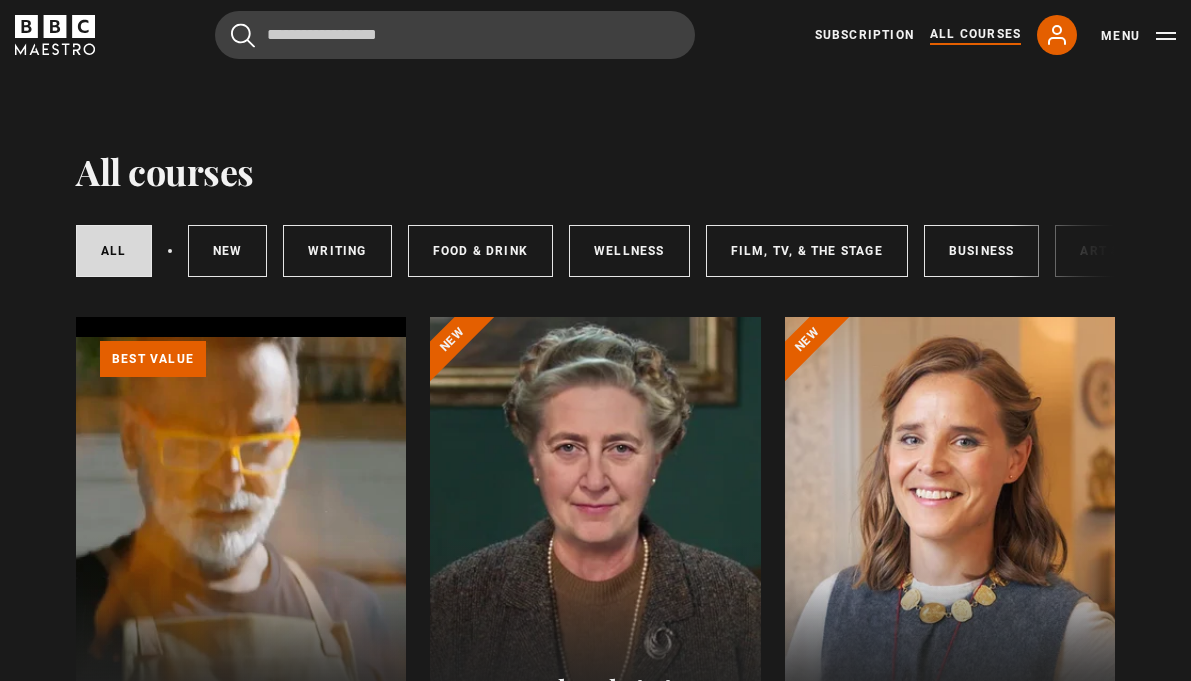 scroll, scrollTop: 0, scrollLeft: 0, axis: both 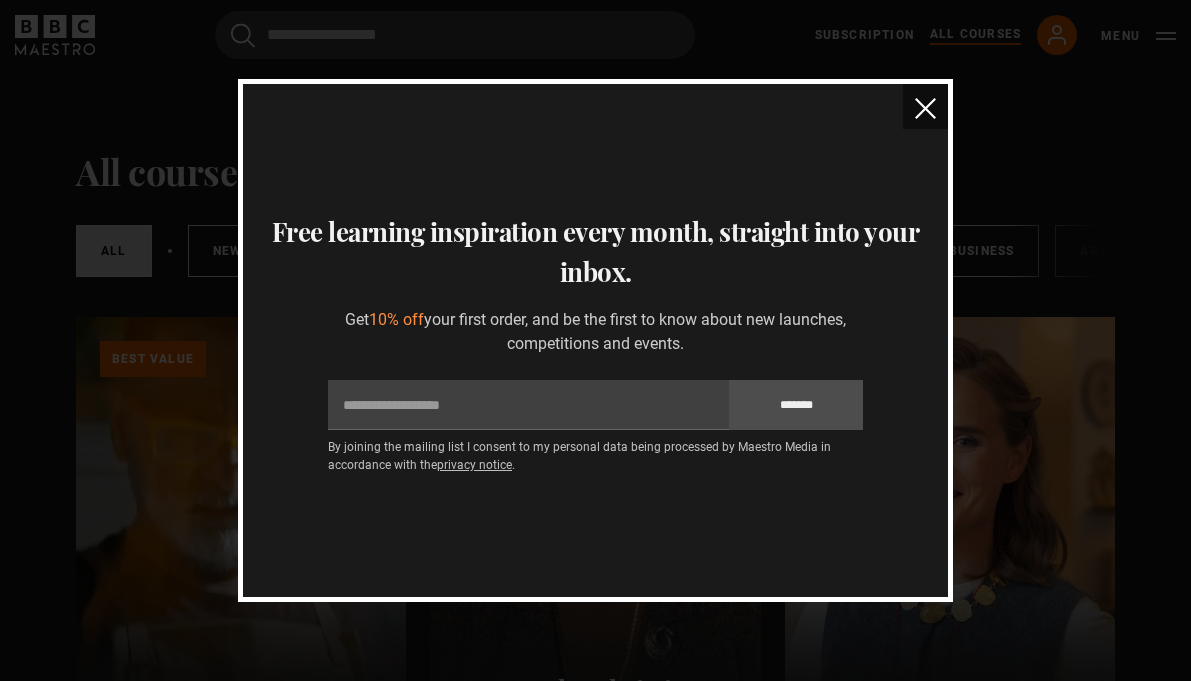 click at bounding box center (925, 108) 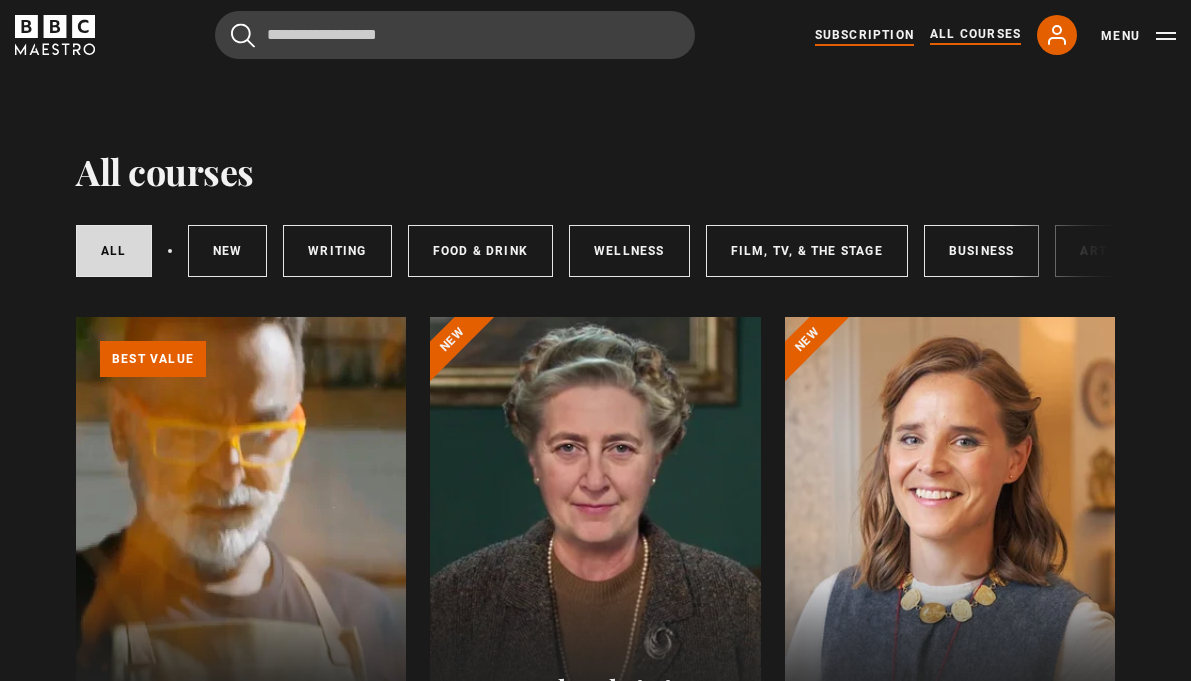 click on "Subscription" at bounding box center (864, 35) 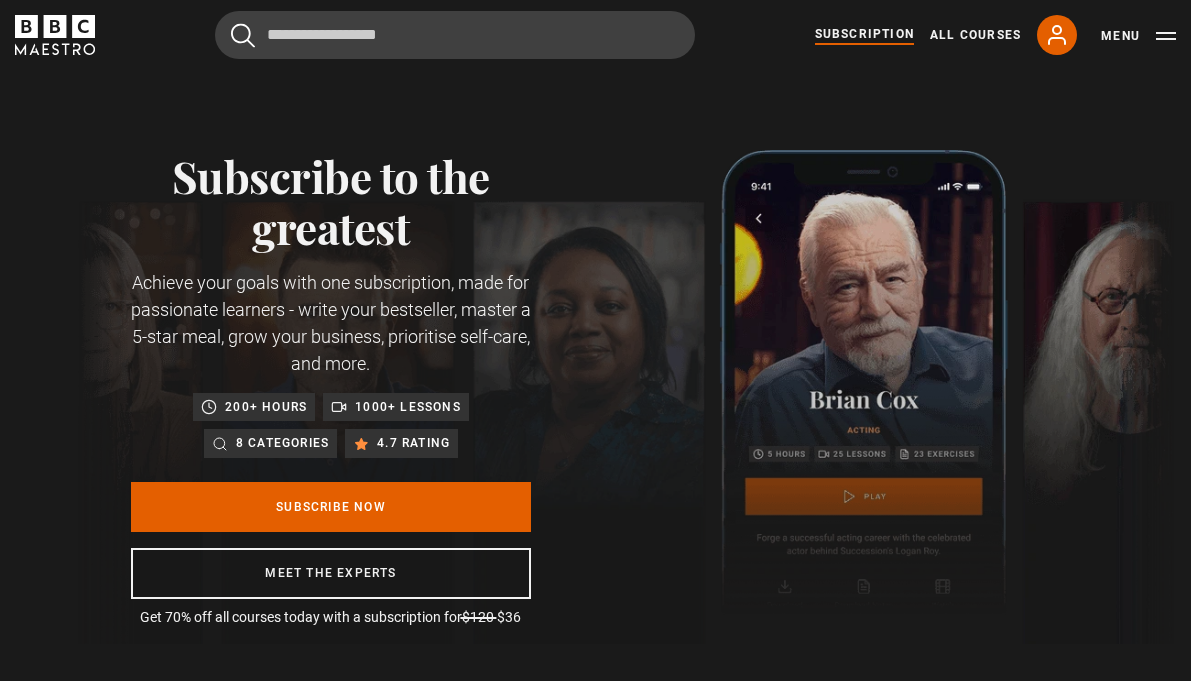 scroll, scrollTop: 0, scrollLeft: 0, axis: both 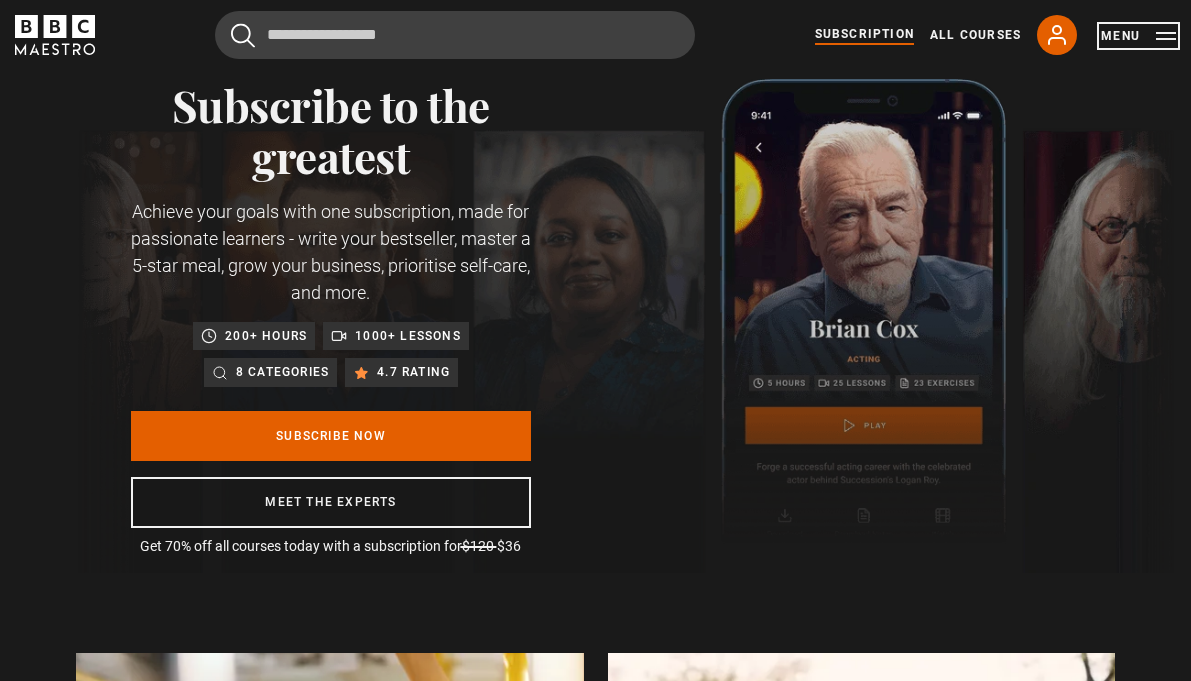 click on "Menu" at bounding box center [1138, 36] 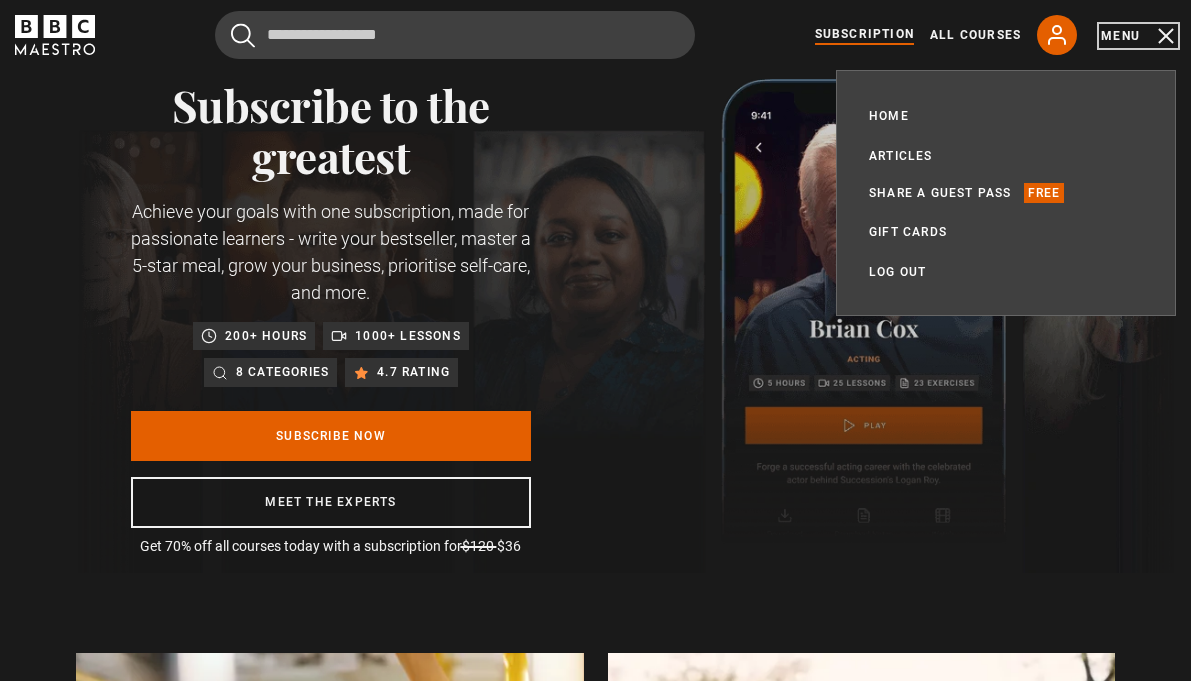 click on "Menu" at bounding box center (1138, 36) 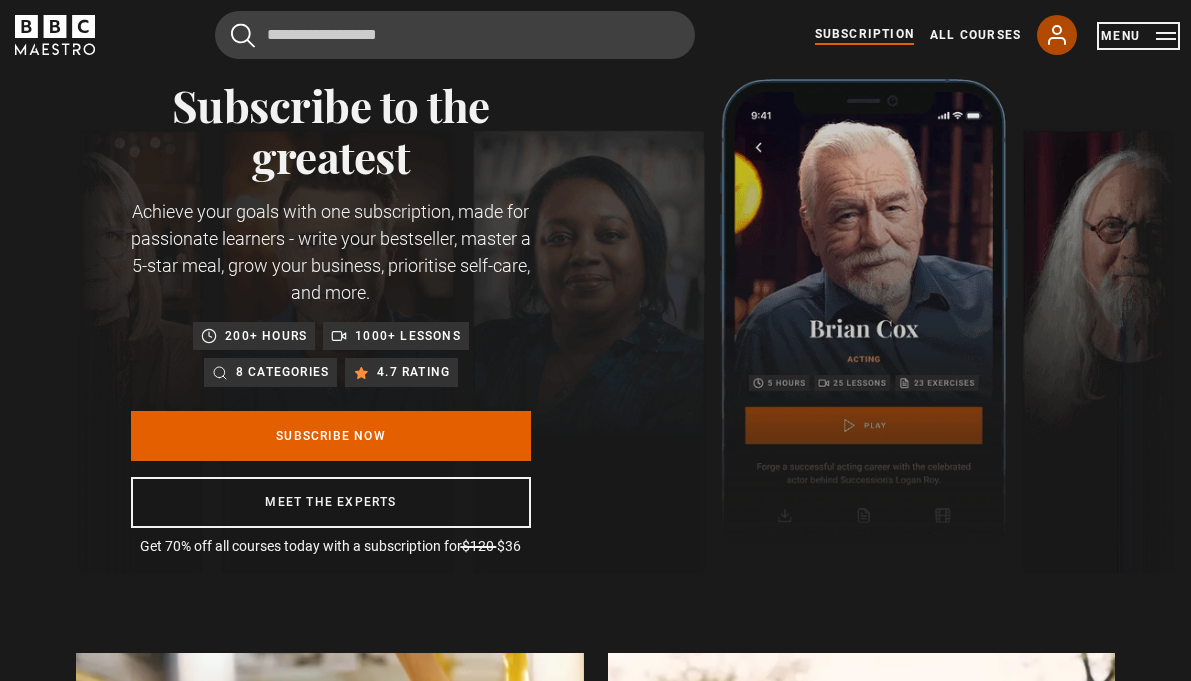 scroll, scrollTop: 0, scrollLeft: 230, axis: horizontal 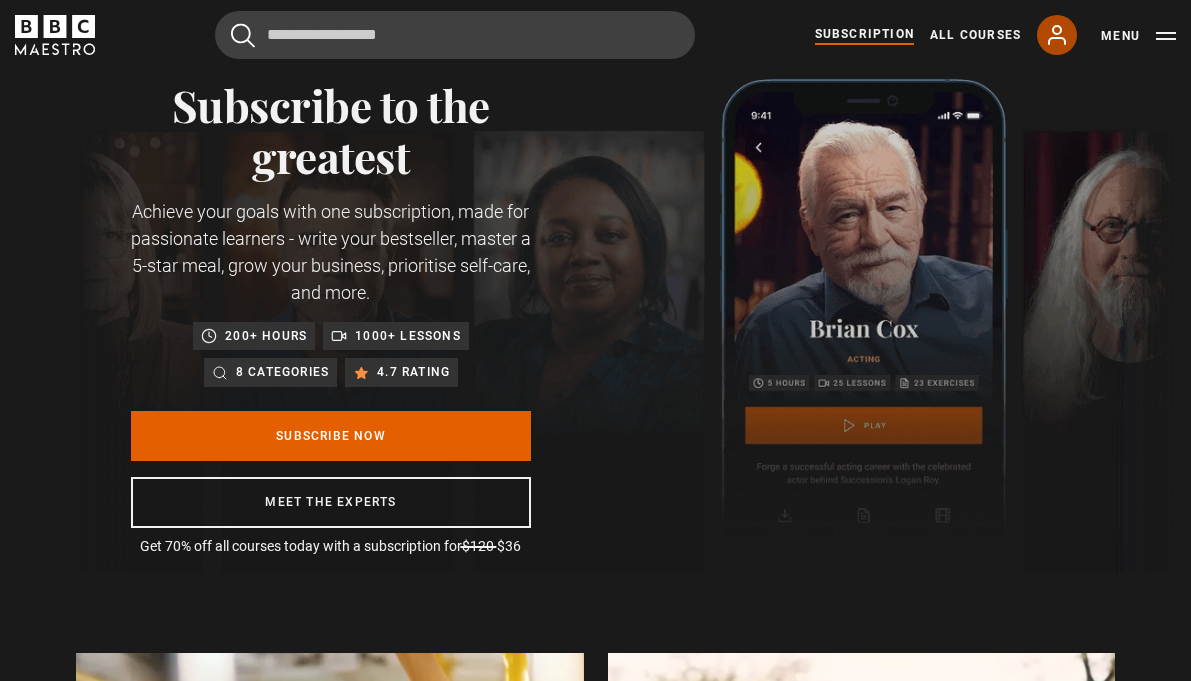 click 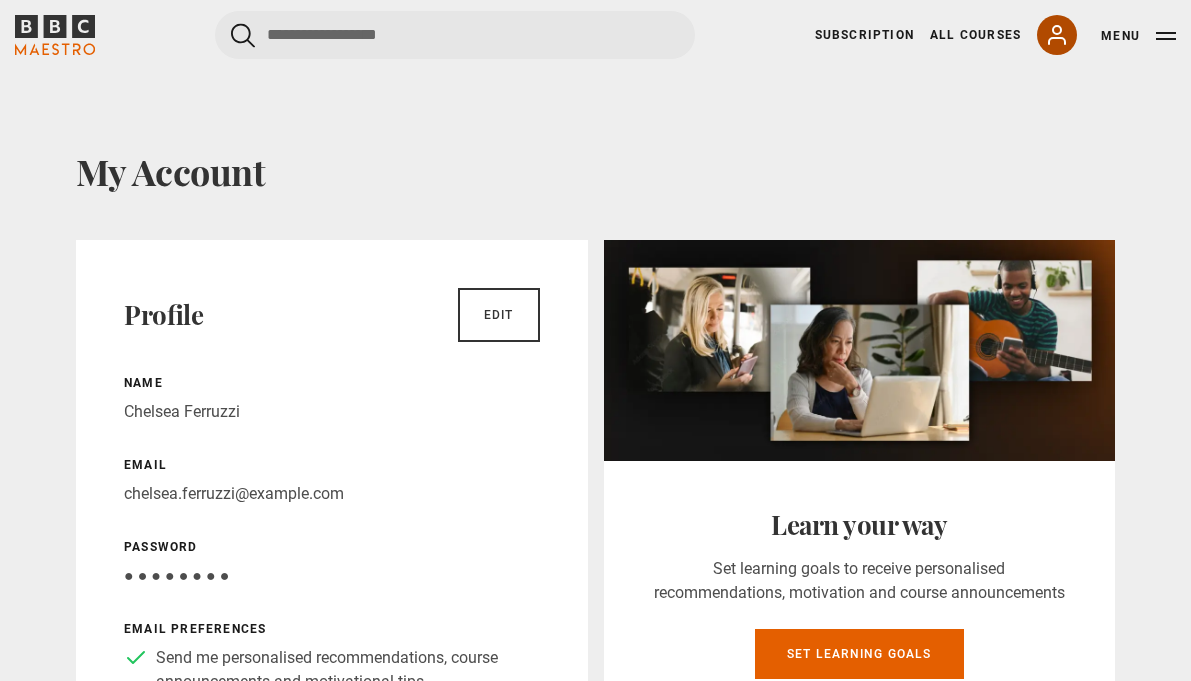scroll, scrollTop: 0, scrollLeft: 0, axis: both 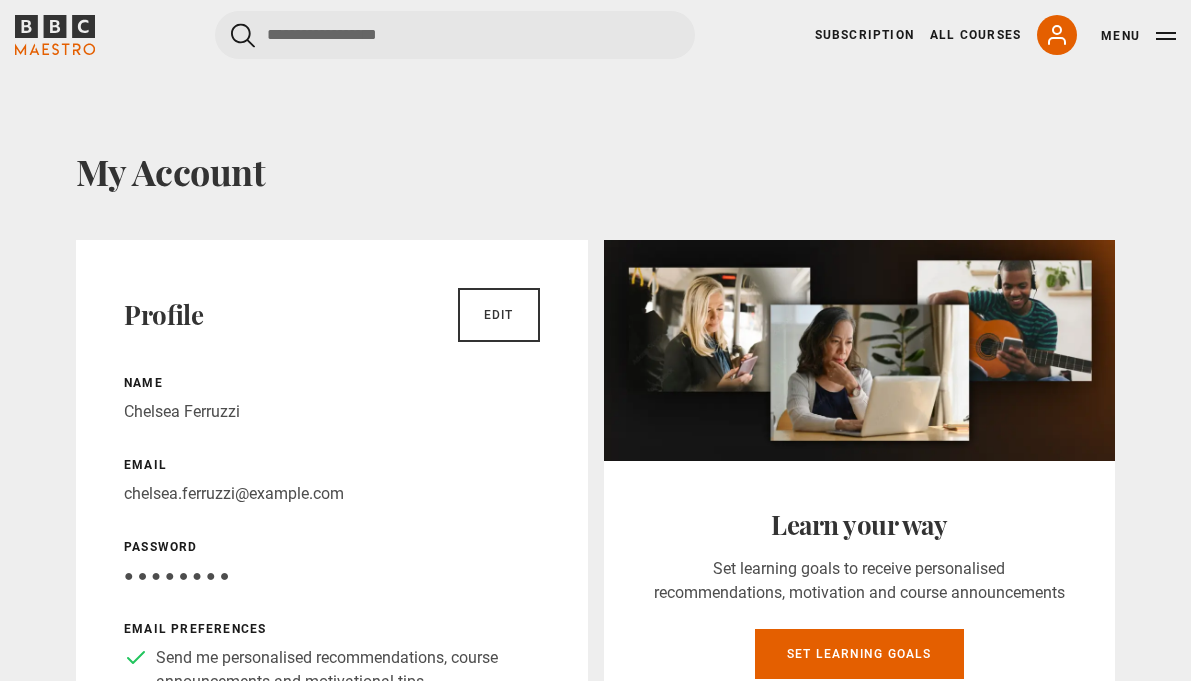 click 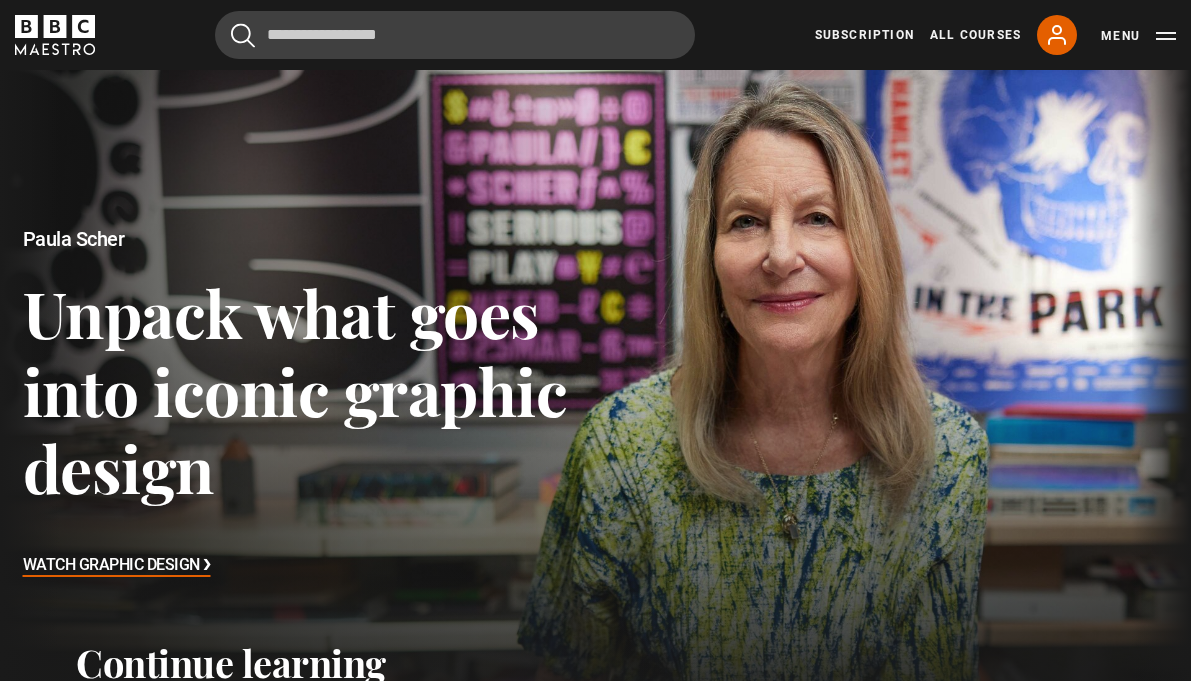 scroll, scrollTop: 0, scrollLeft: 0, axis: both 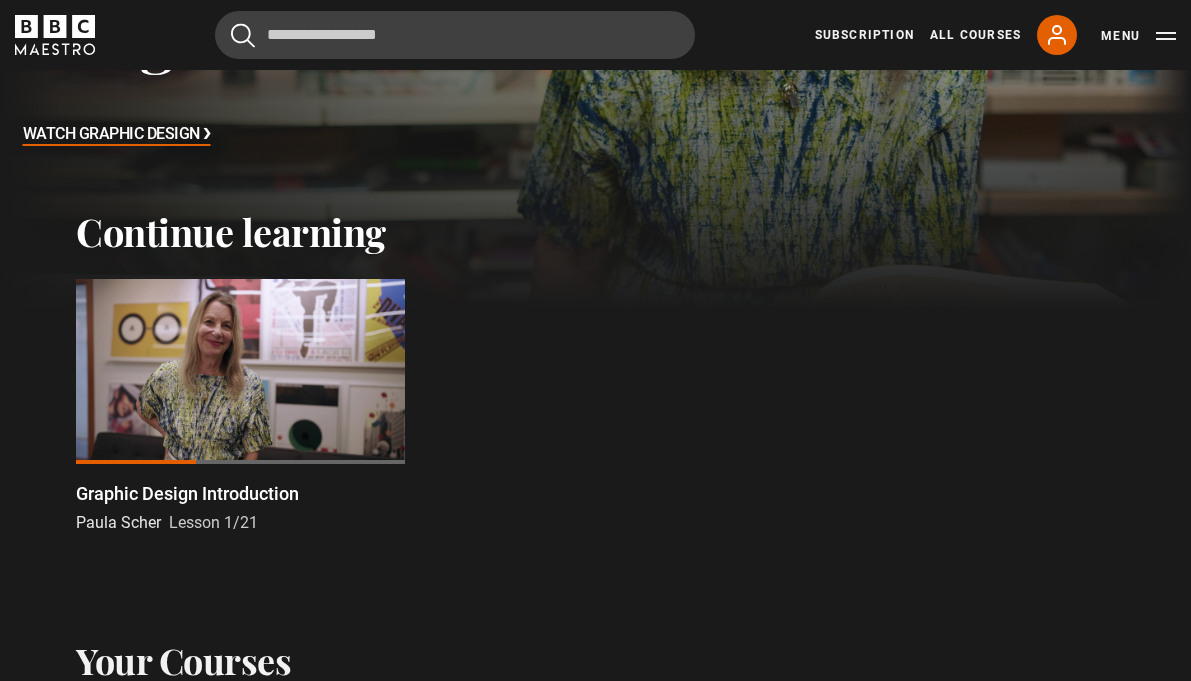 click at bounding box center (240, 371) 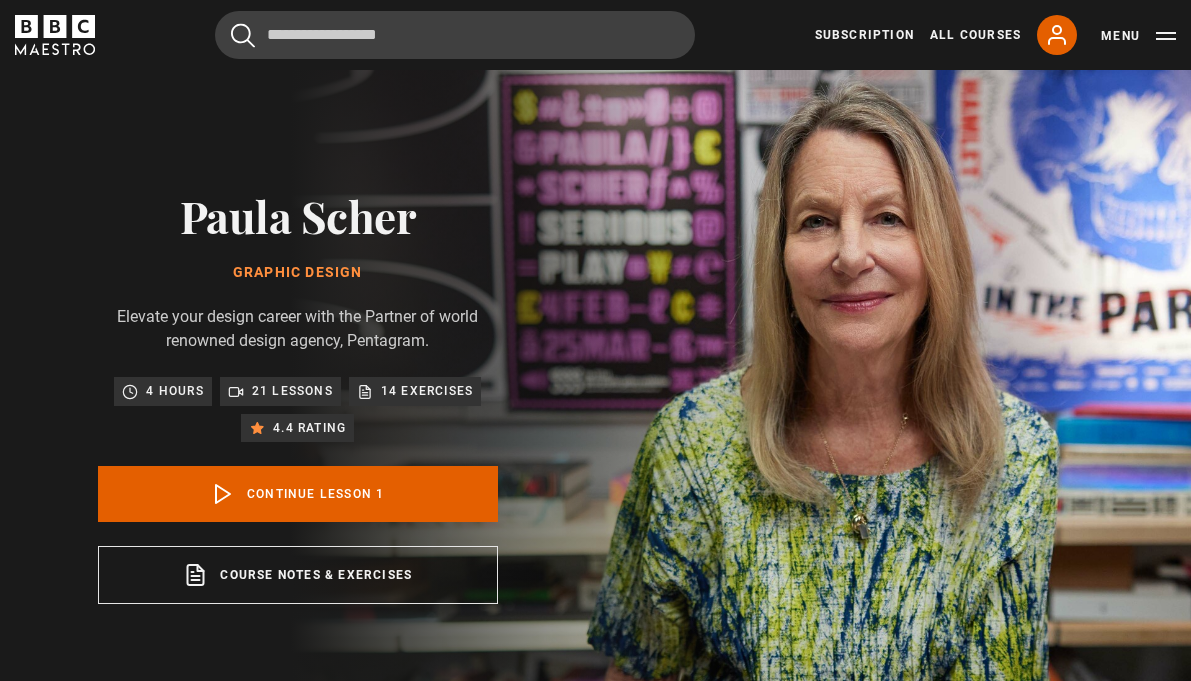 scroll, scrollTop: 804, scrollLeft: 0, axis: vertical 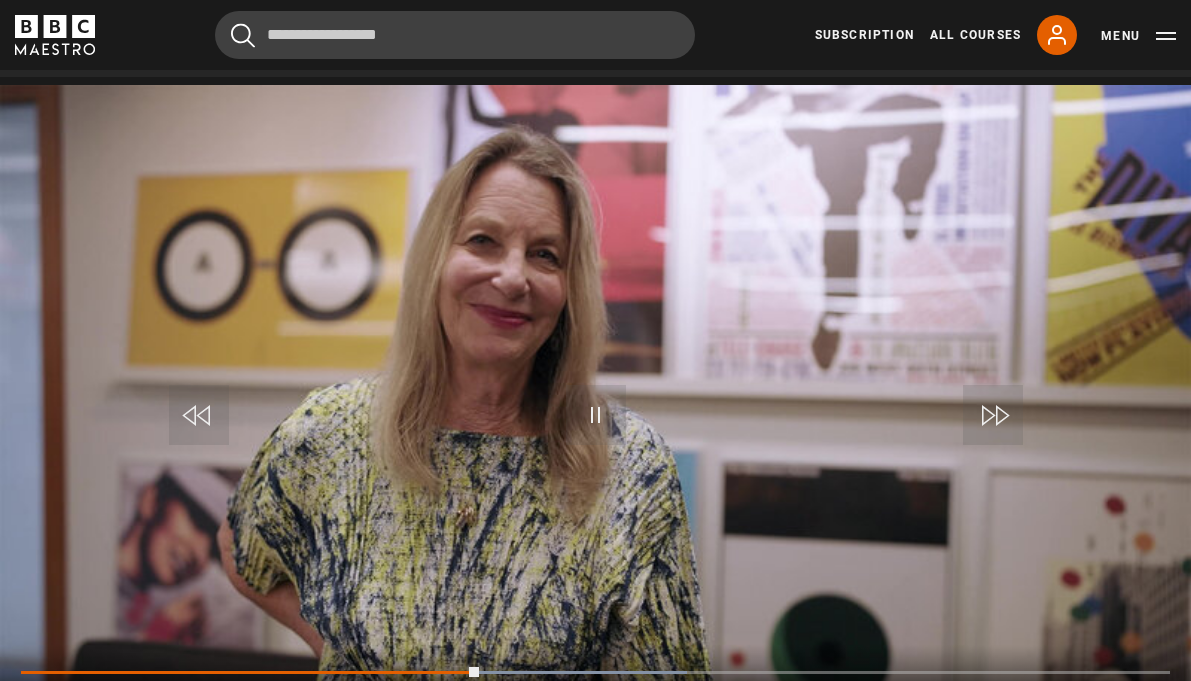 click at bounding box center (1150, 713) 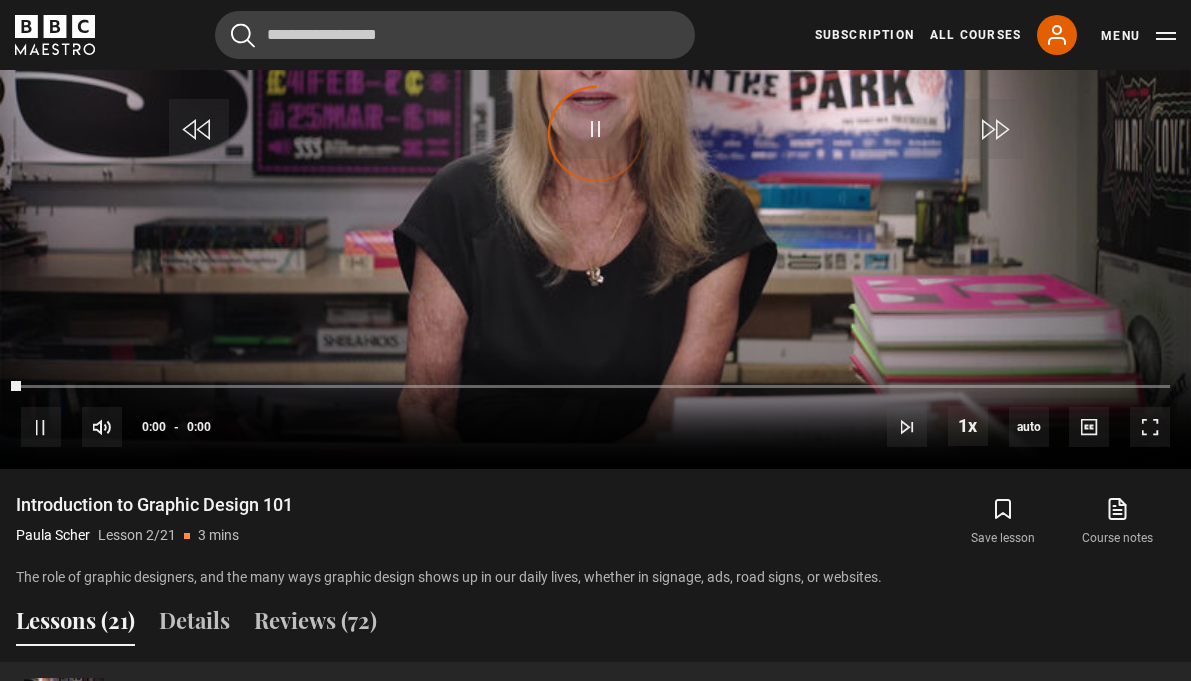 scroll, scrollTop: 88, scrollLeft: 0, axis: vertical 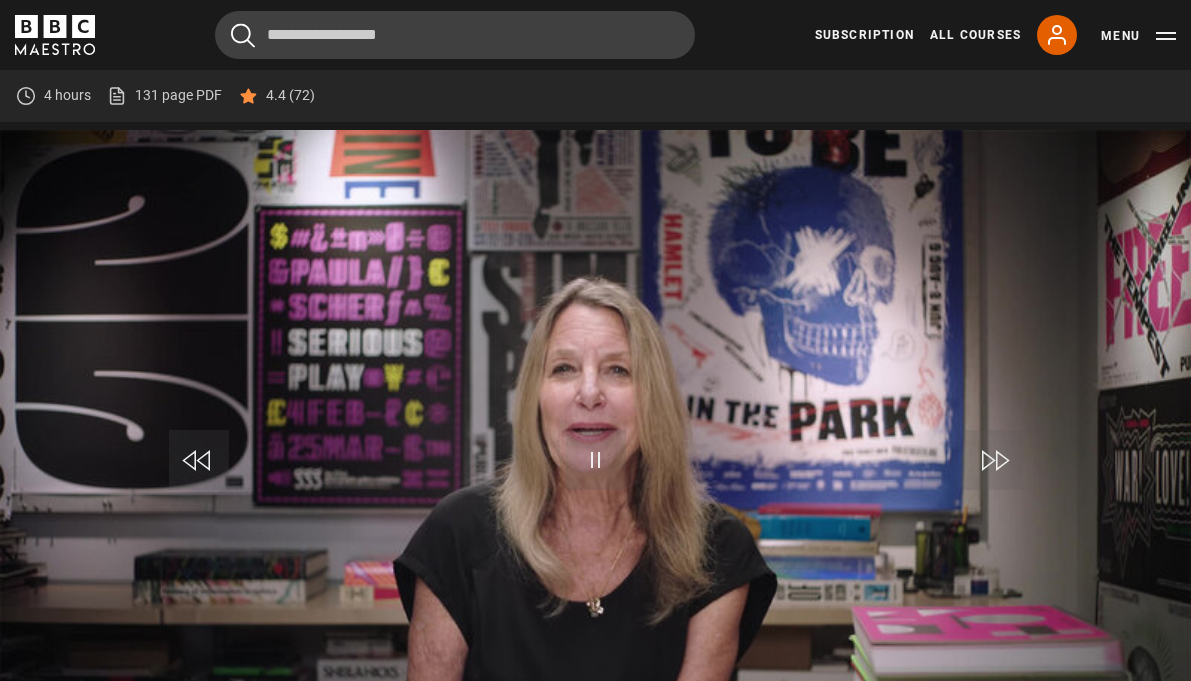 click at bounding box center (1150, 758) 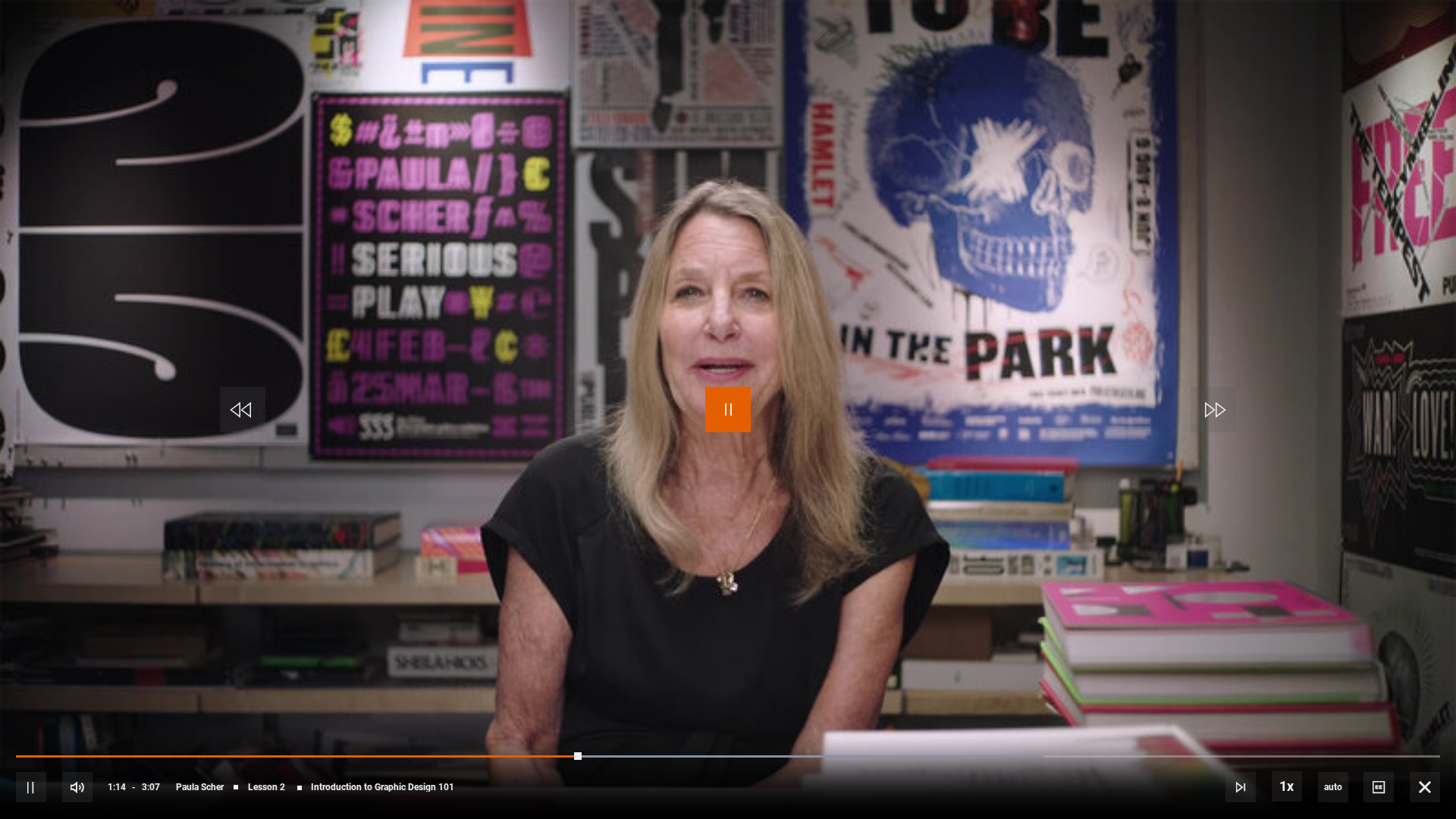 click at bounding box center [728, 410] 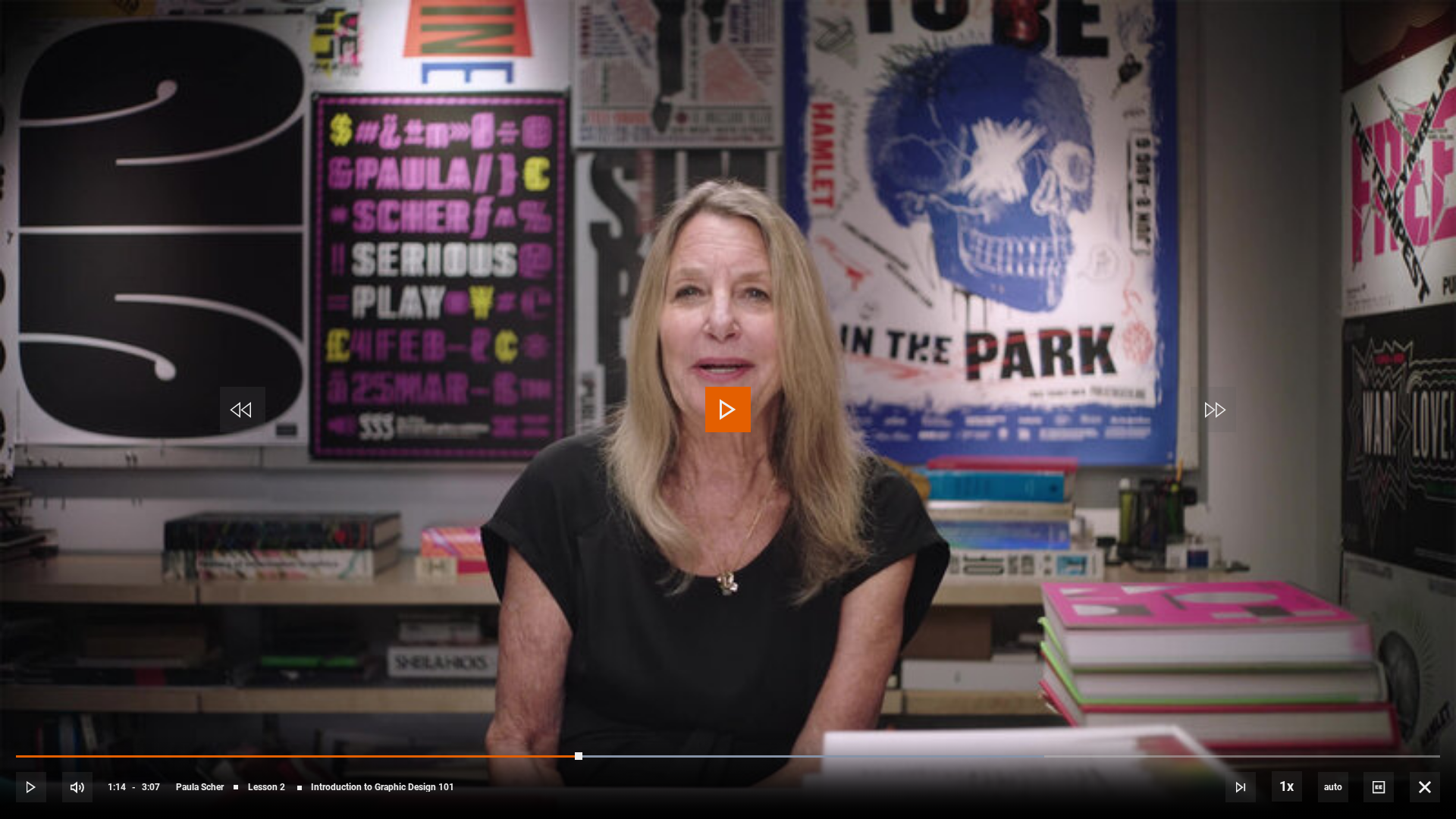 click at bounding box center [728, 410] 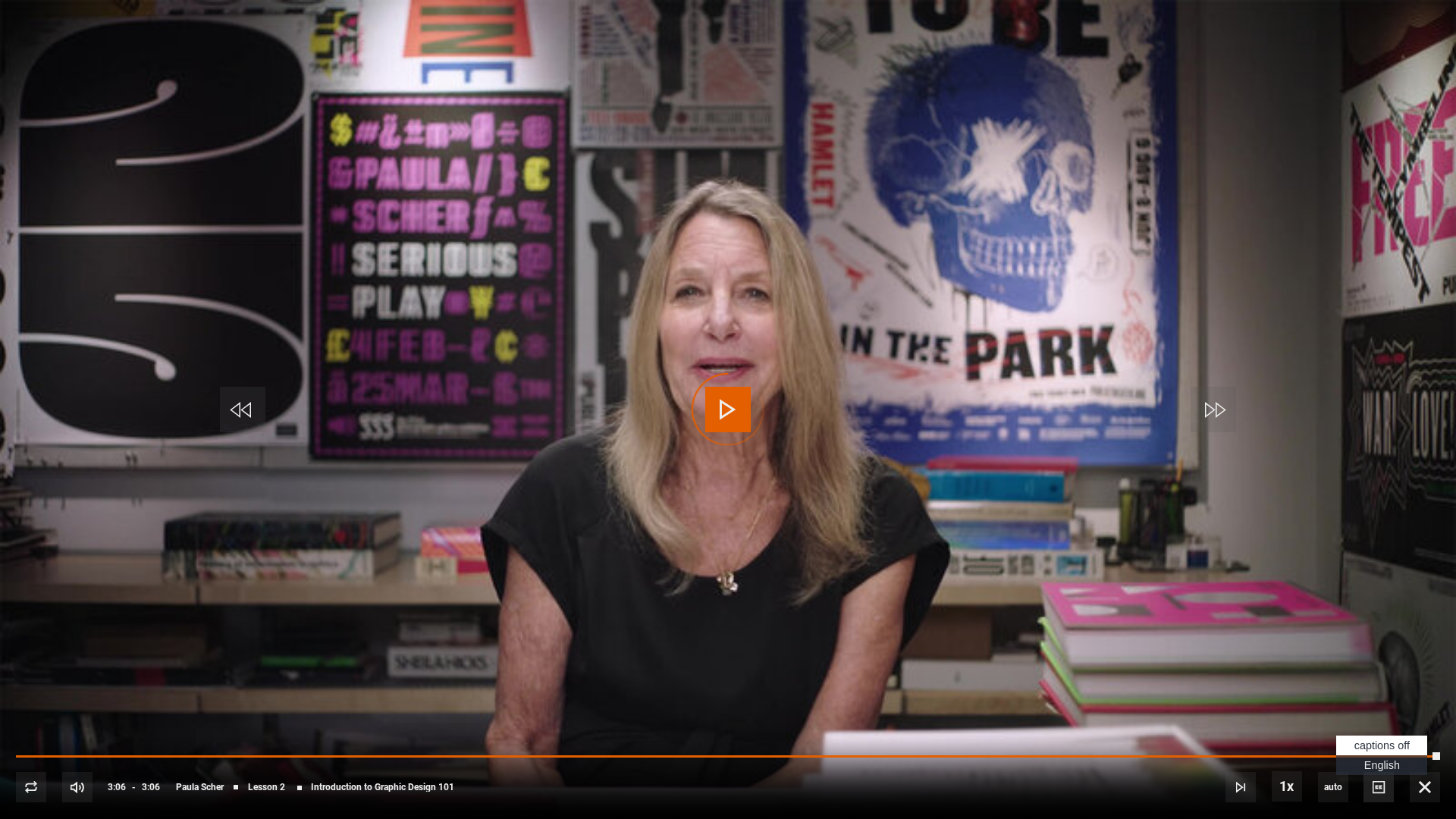 click at bounding box center (1379, 787) 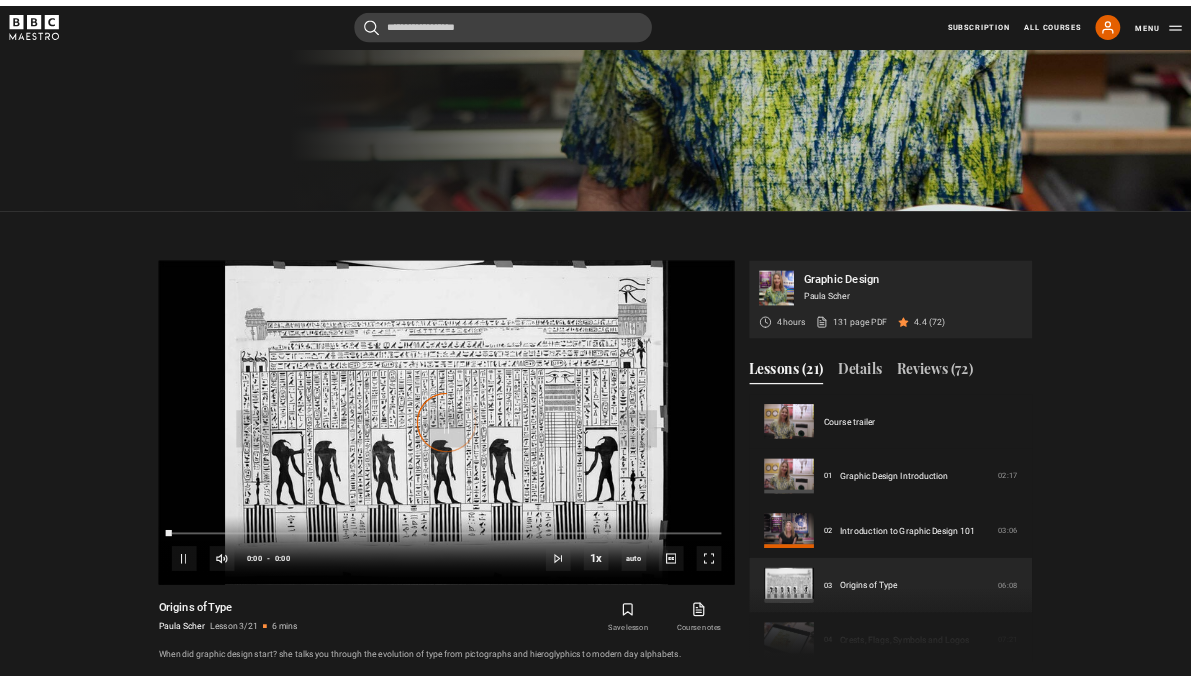 scroll, scrollTop: 1090, scrollLeft: 0, axis: vertical 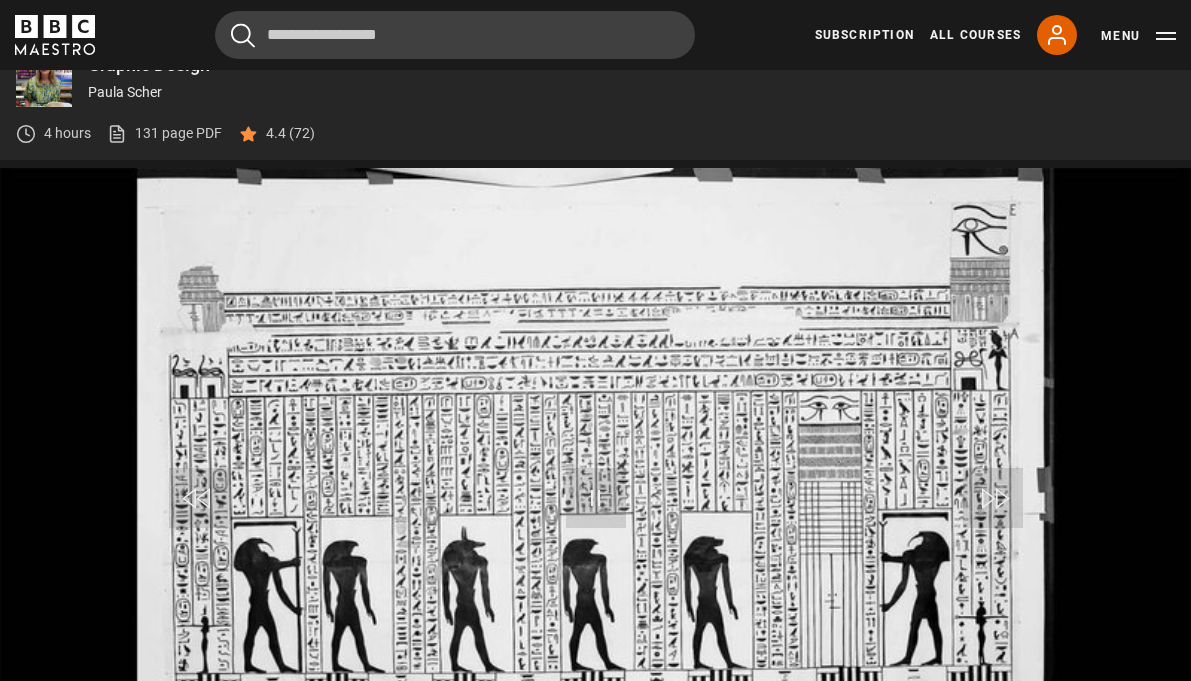 click at bounding box center (1150, 796) 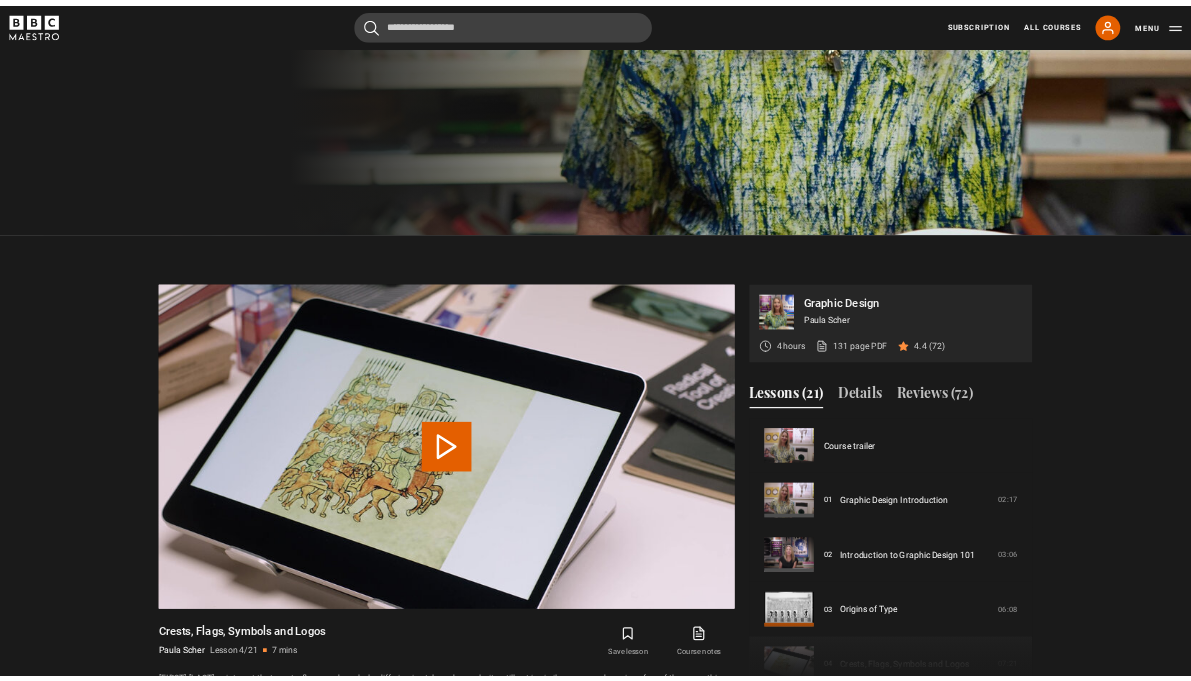 scroll, scrollTop: 1090, scrollLeft: 0, axis: vertical 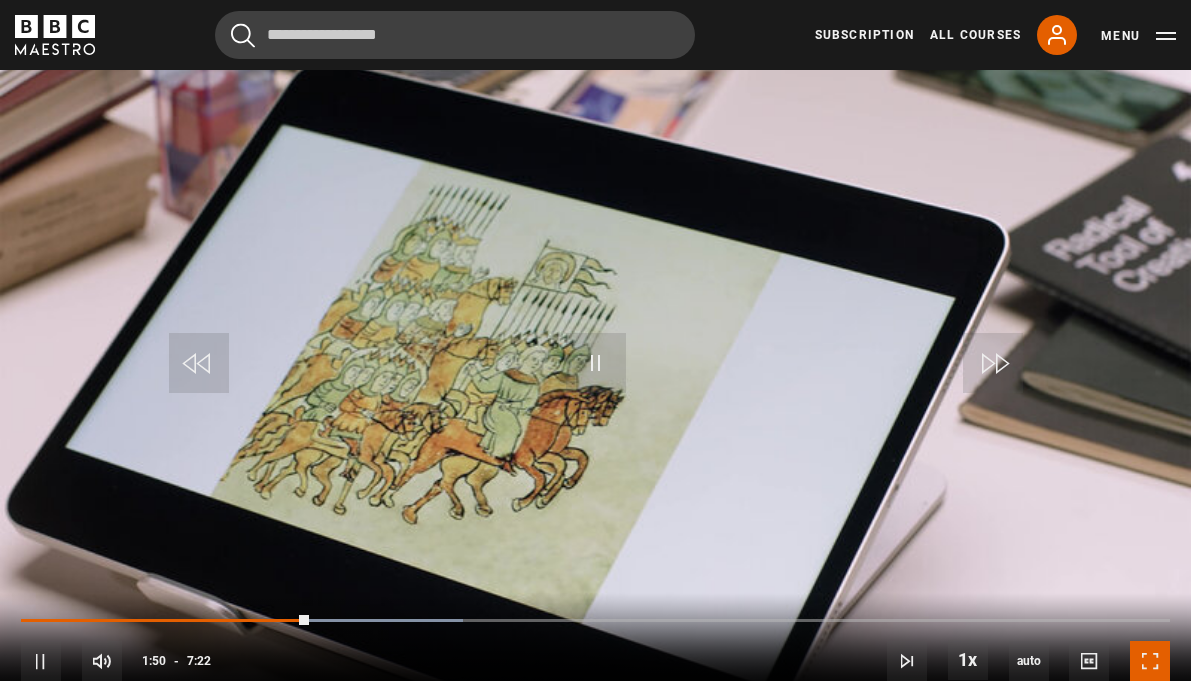 click at bounding box center [1150, 661] 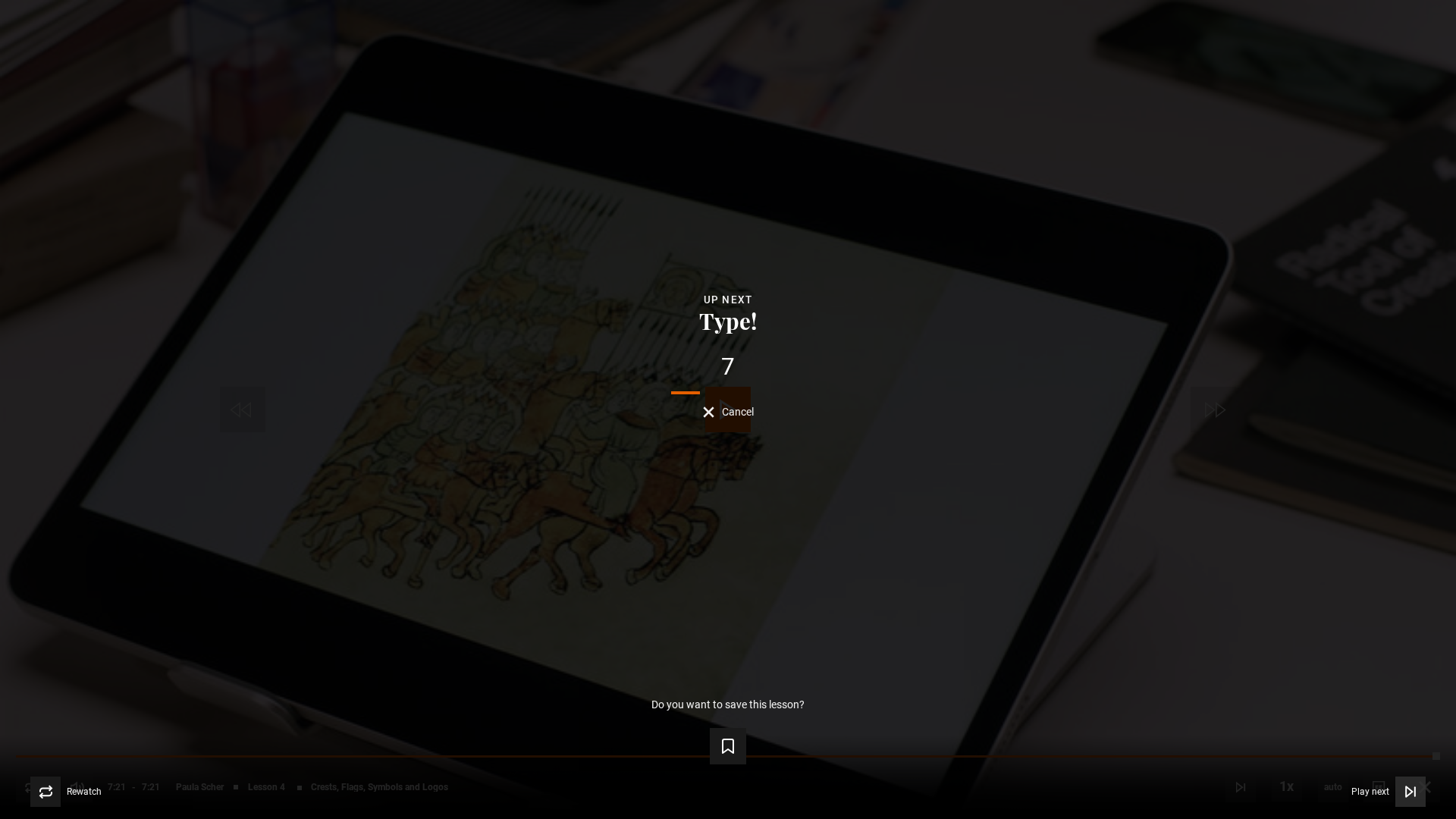 click 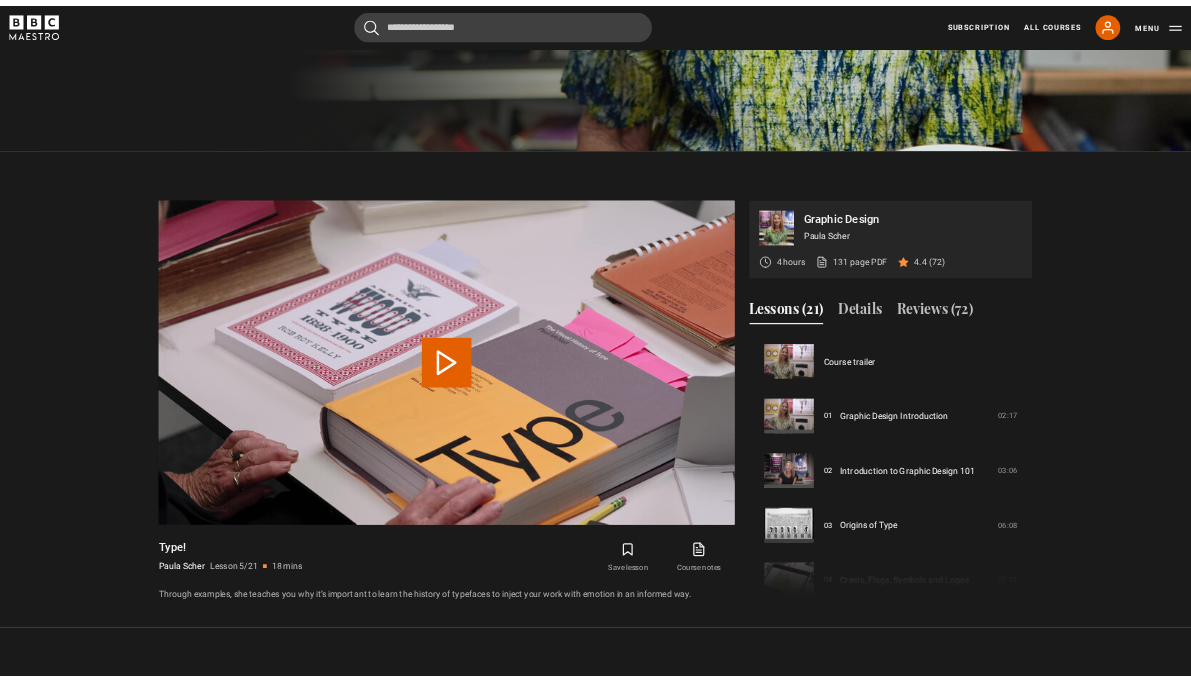 scroll, scrollTop: 1090, scrollLeft: 0, axis: vertical 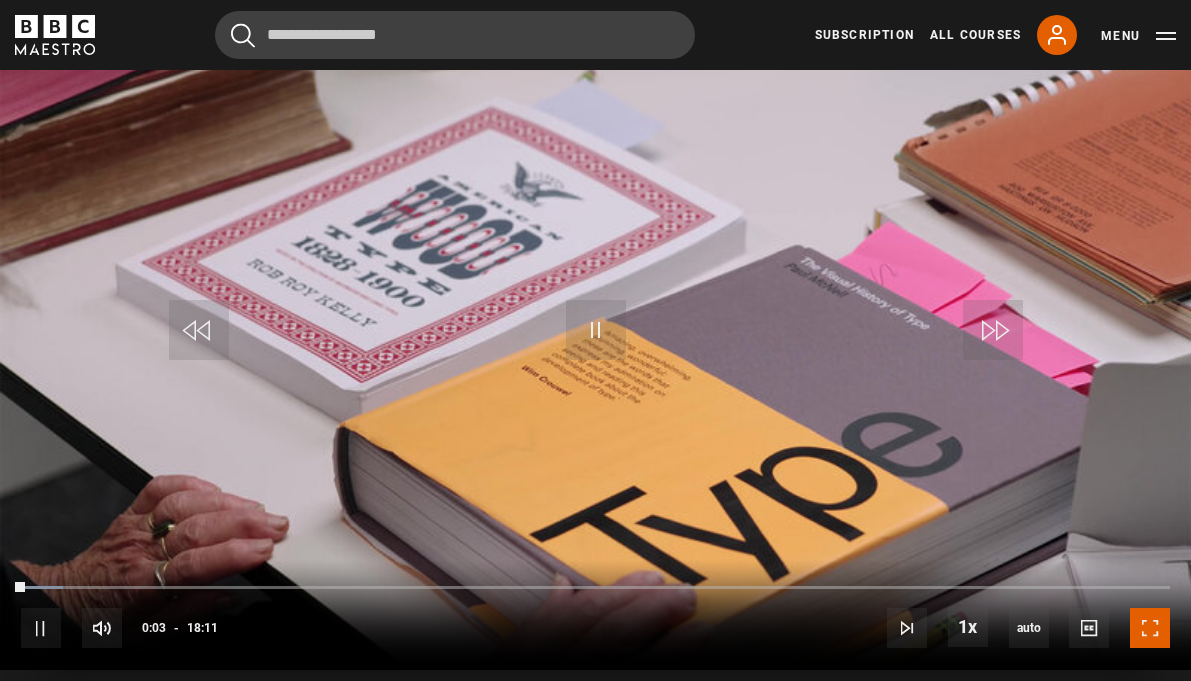 click at bounding box center [1150, 628] 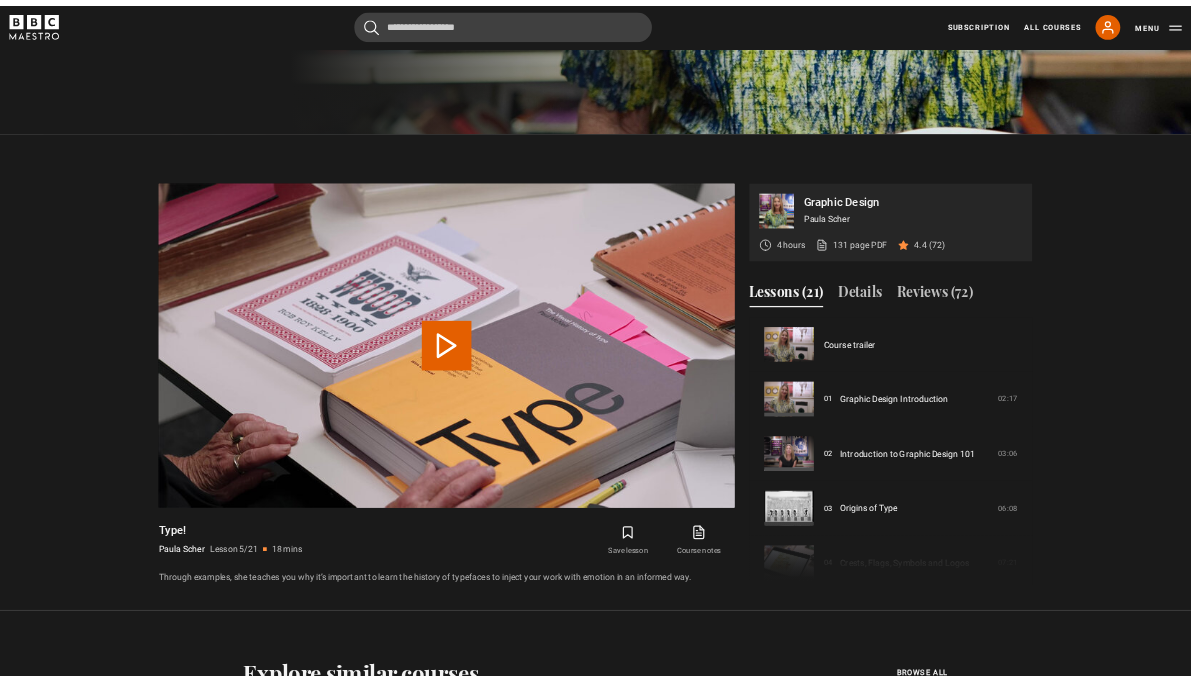 scroll, scrollTop: 1090, scrollLeft: 0, axis: vertical 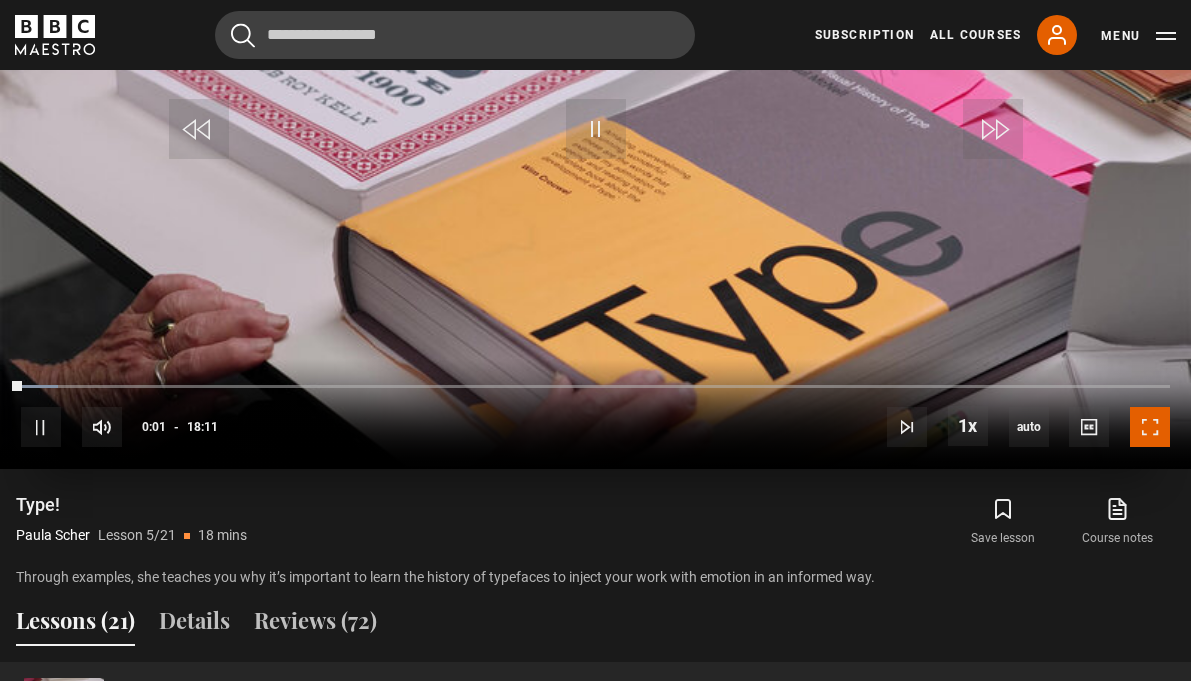 click at bounding box center [1150, 427] 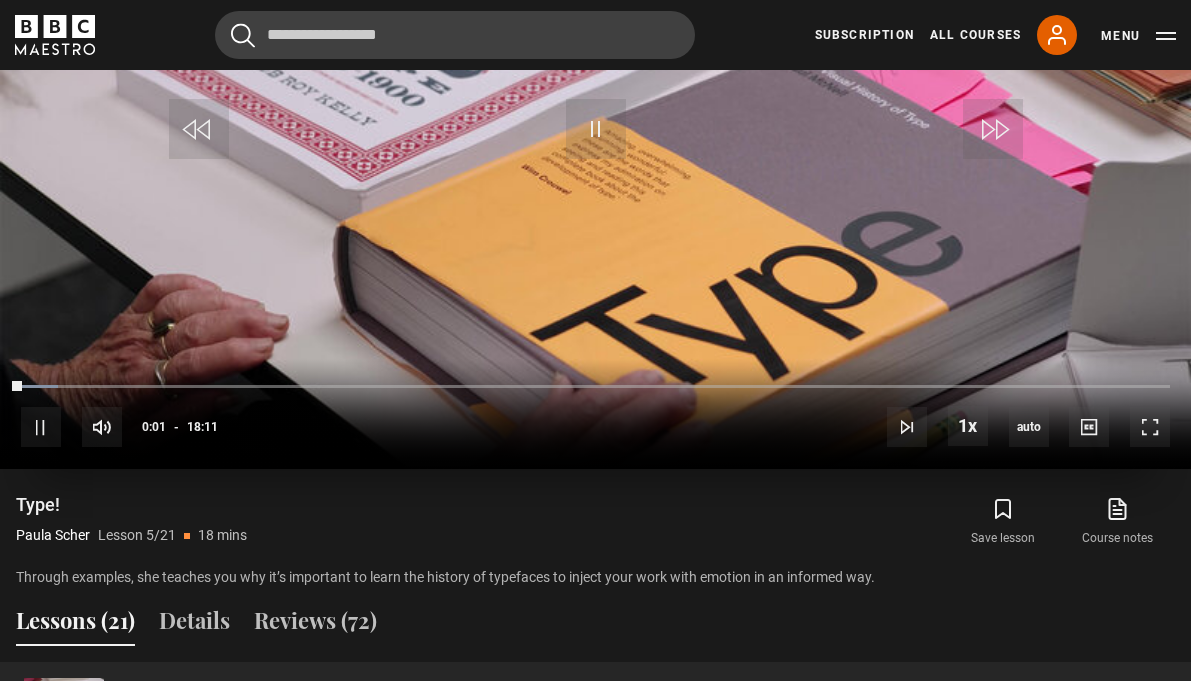 scroll, scrollTop: 884, scrollLeft: 0, axis: vertical 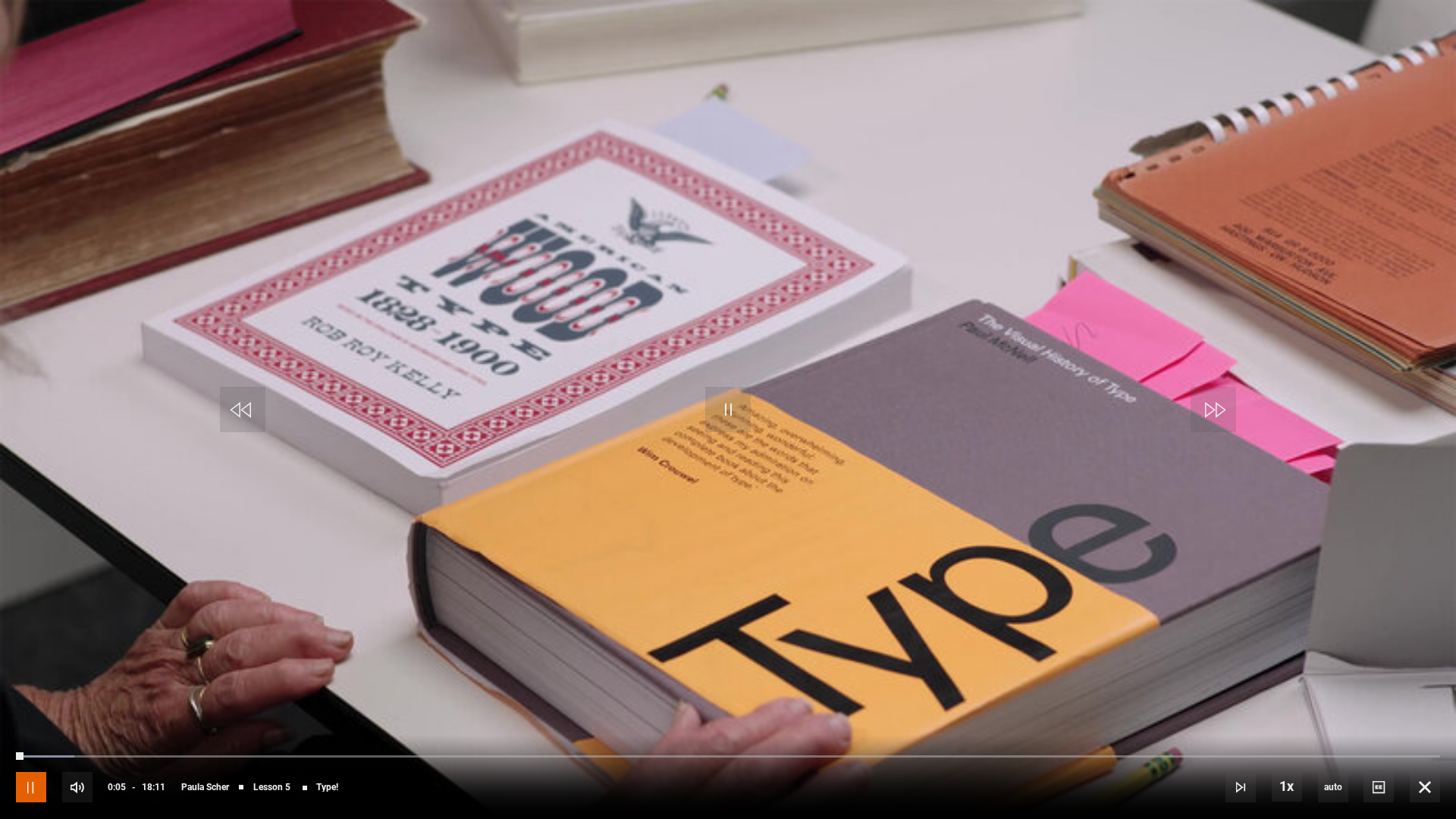 click at bounding box center [31, 787] 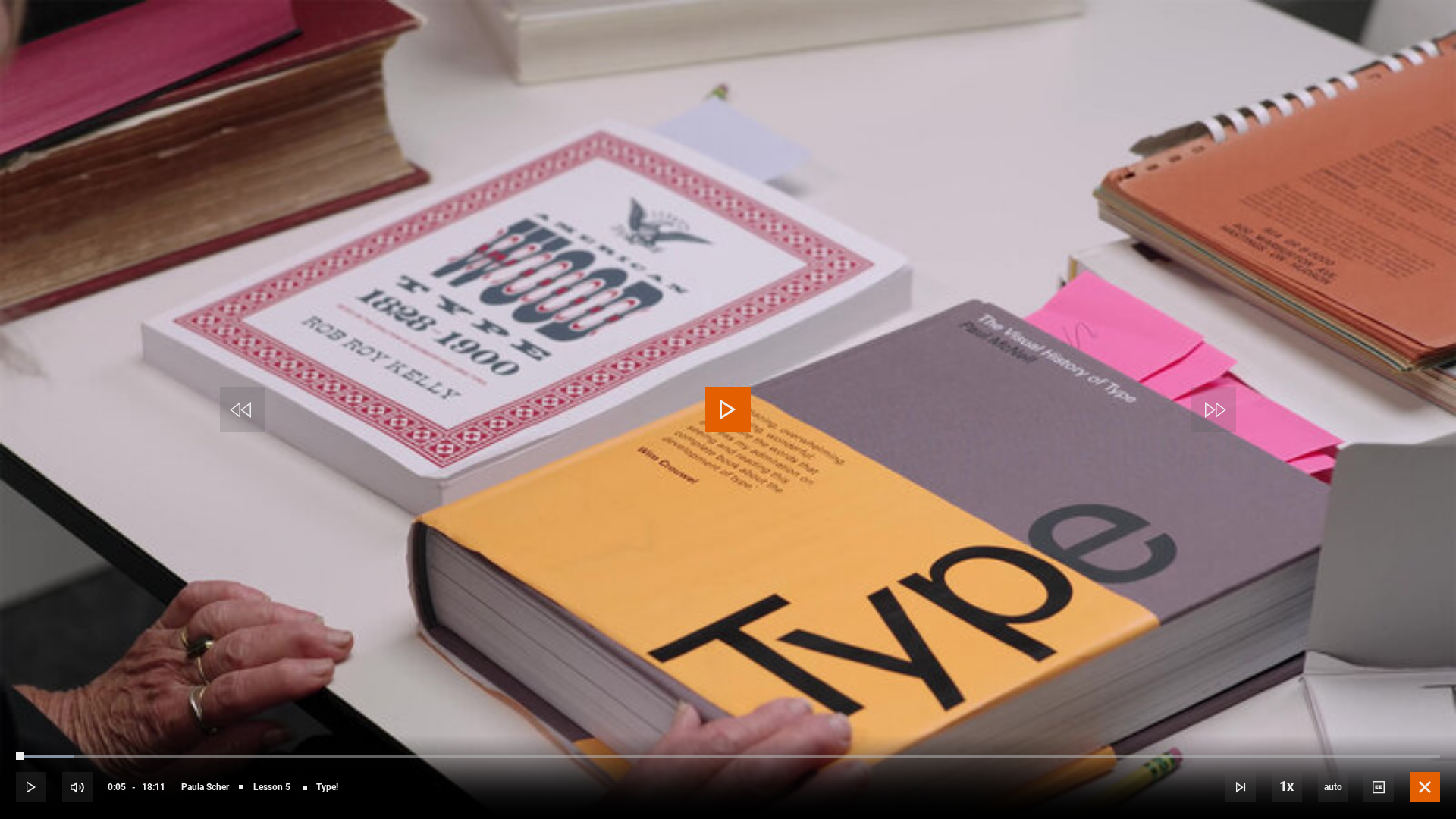 click at bounding box center (1425, 787) 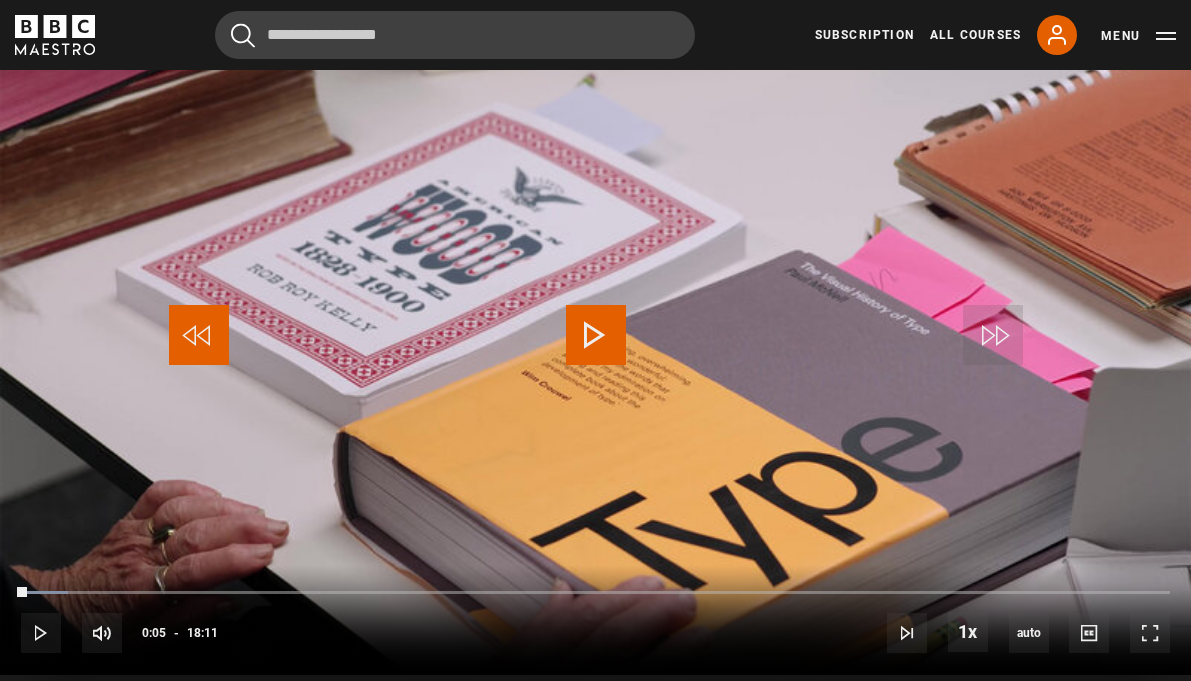 click at bounding box center [199, 335] 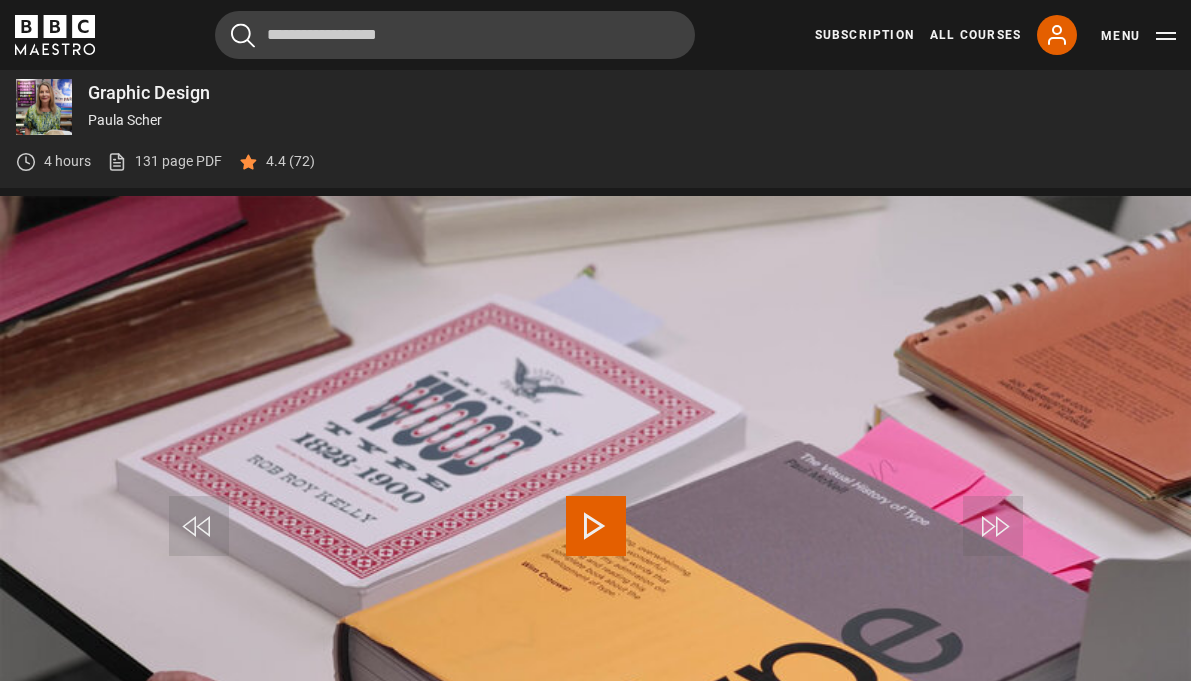 scroll, scrollTop: 677, scrollLeft: 0, axis: vertical 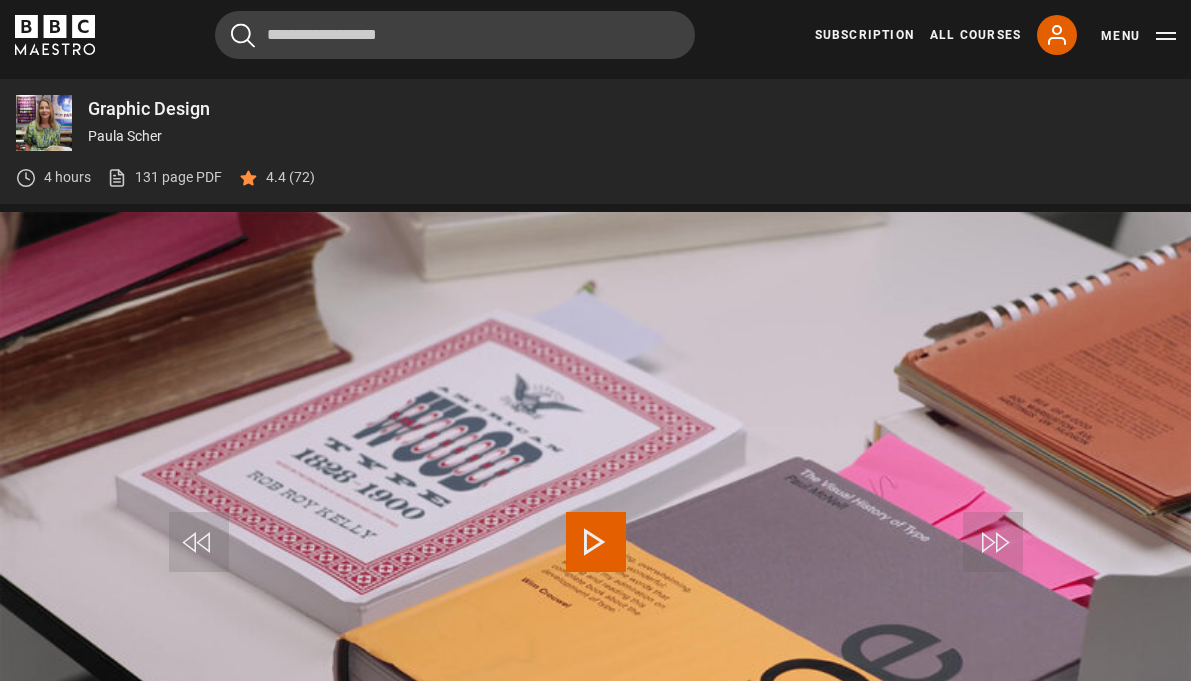 click at bounding box center [596, 542] 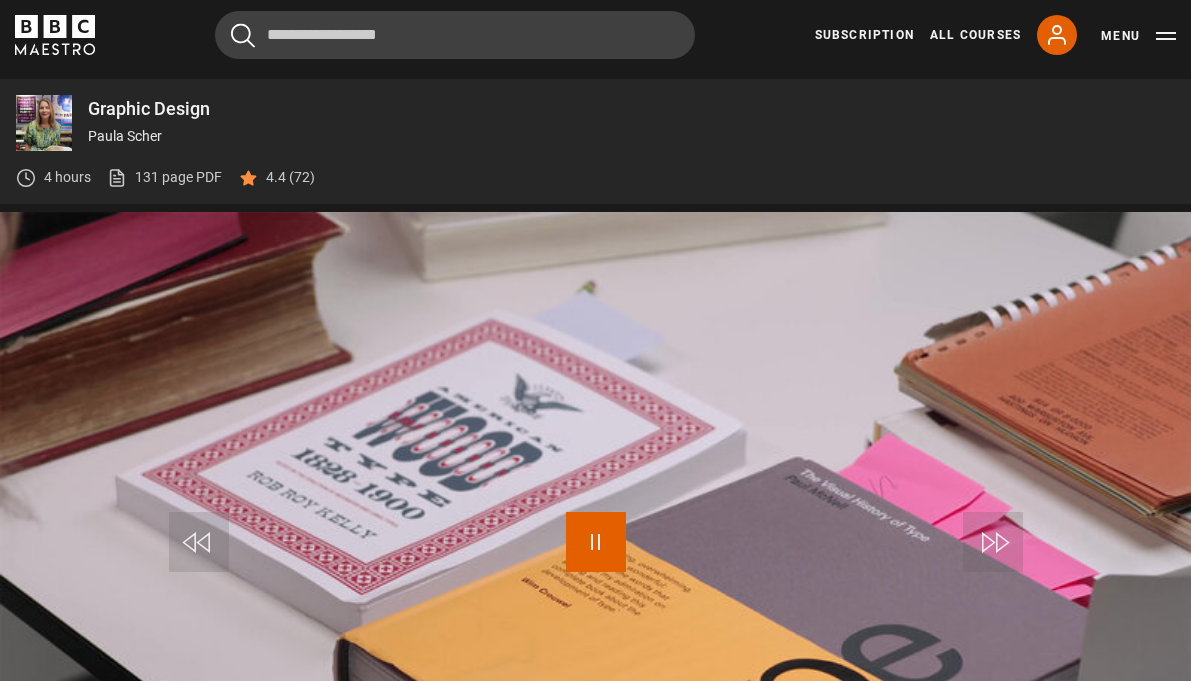 click at bounding box center (596, 542) 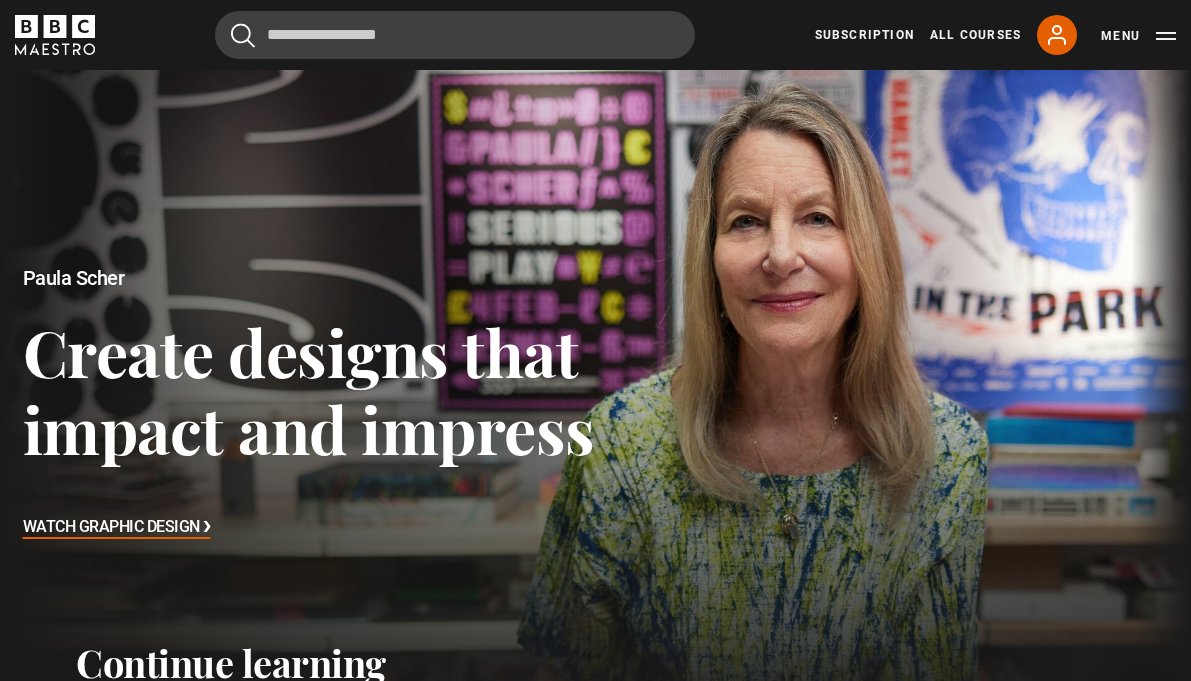 scroll, scrollTop: 0, scrollLeft: 0, axis: both 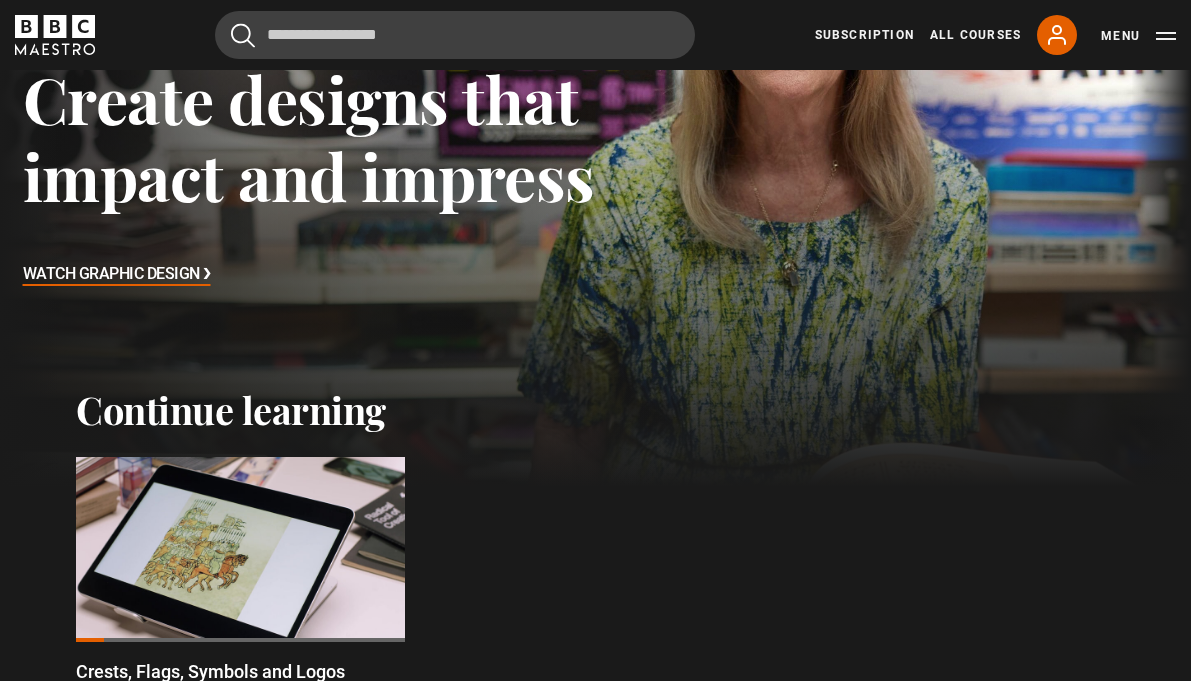 click at bounding box center (240, 549) 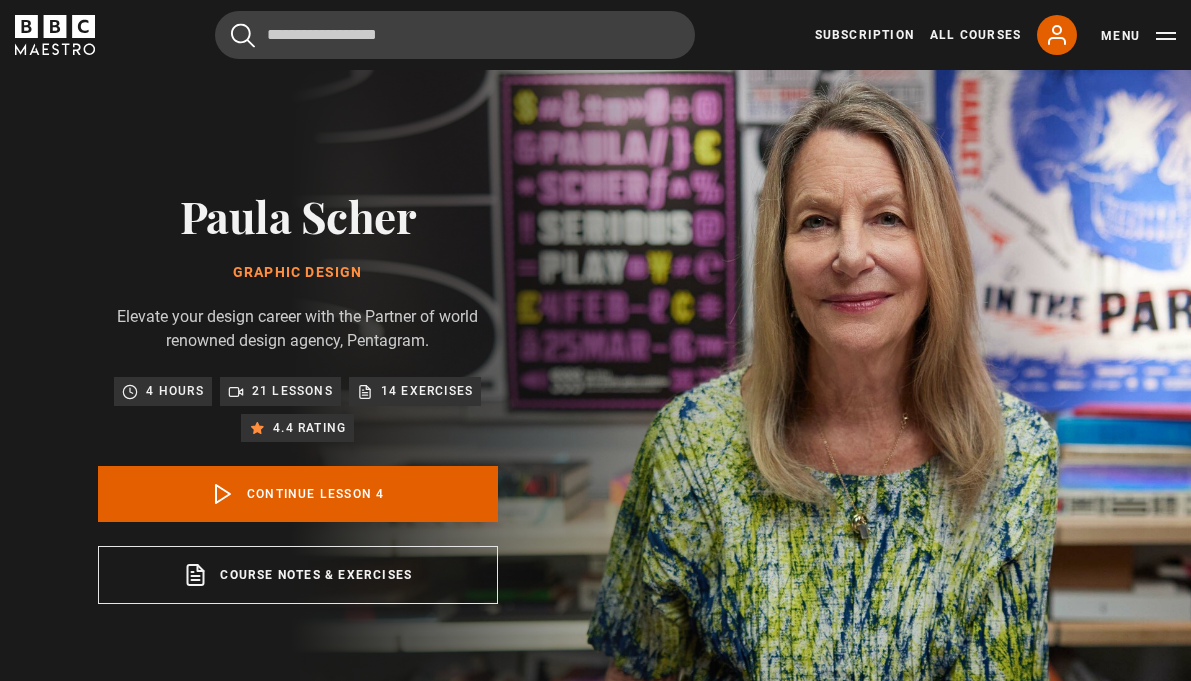 scroll, scrollTop: 804, scrollLeft: 0, axis: vertical 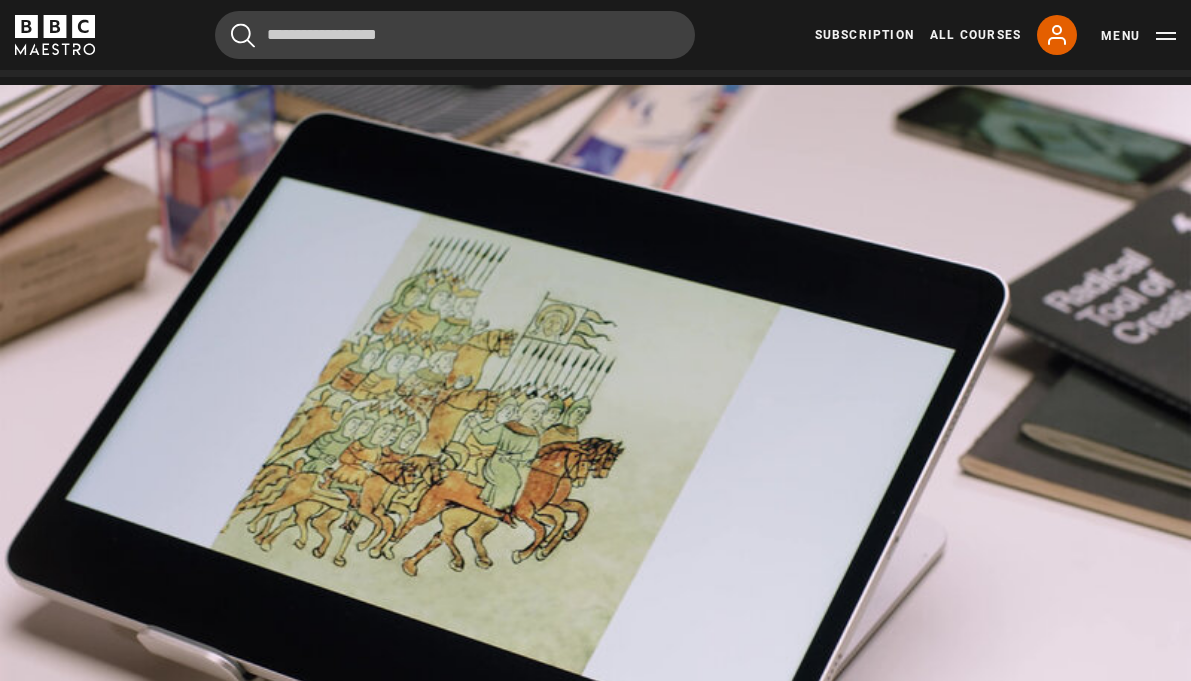 click on "Type!" at bounding box center [163, 1080] 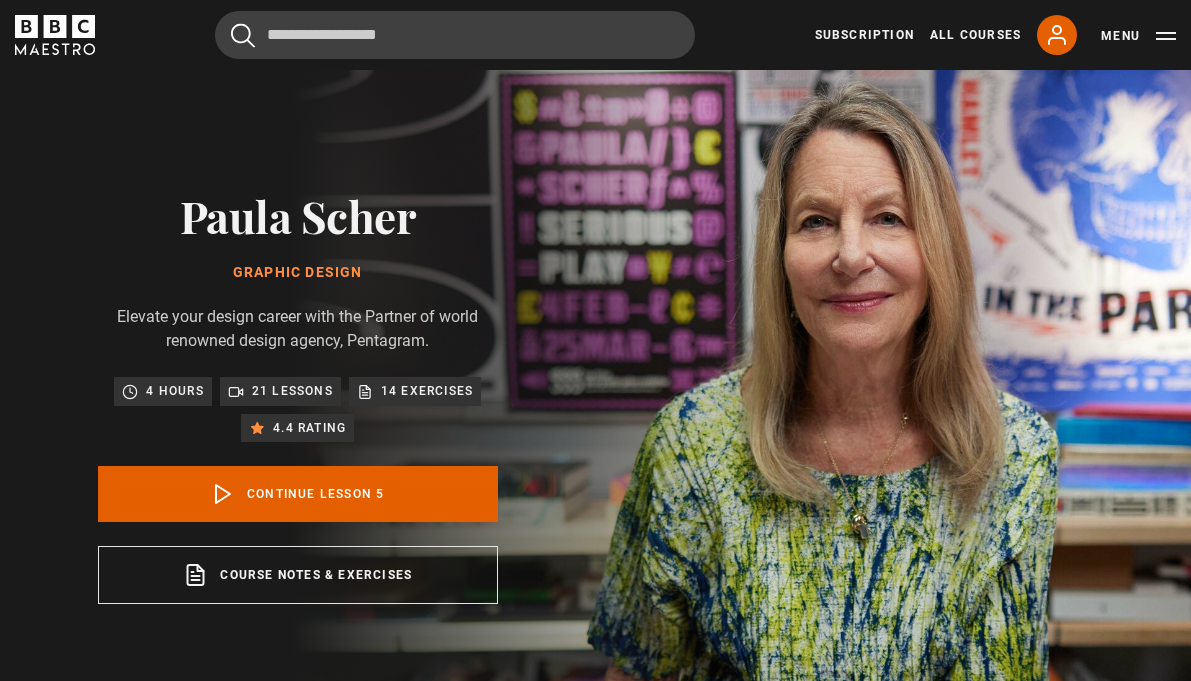 scroll, scrollTop: 804, scrollLeft: 0, axis: vertical 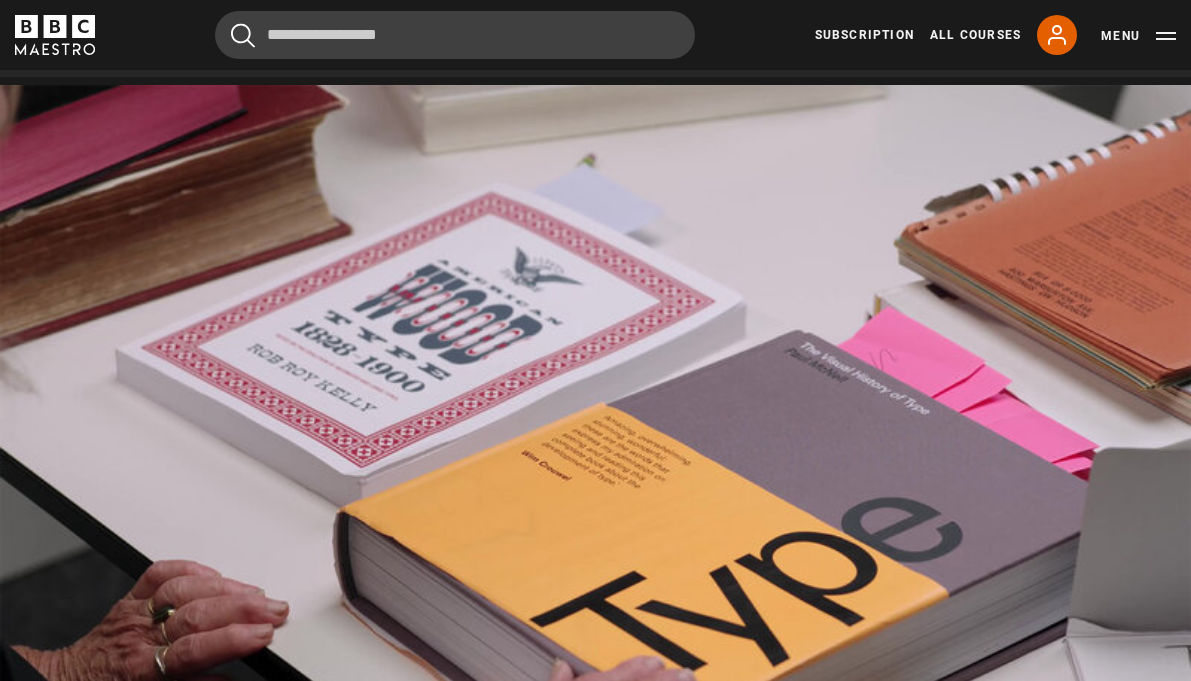 click on "131 page PDF
(opens in new tab)" at bounding box center [164, 50] 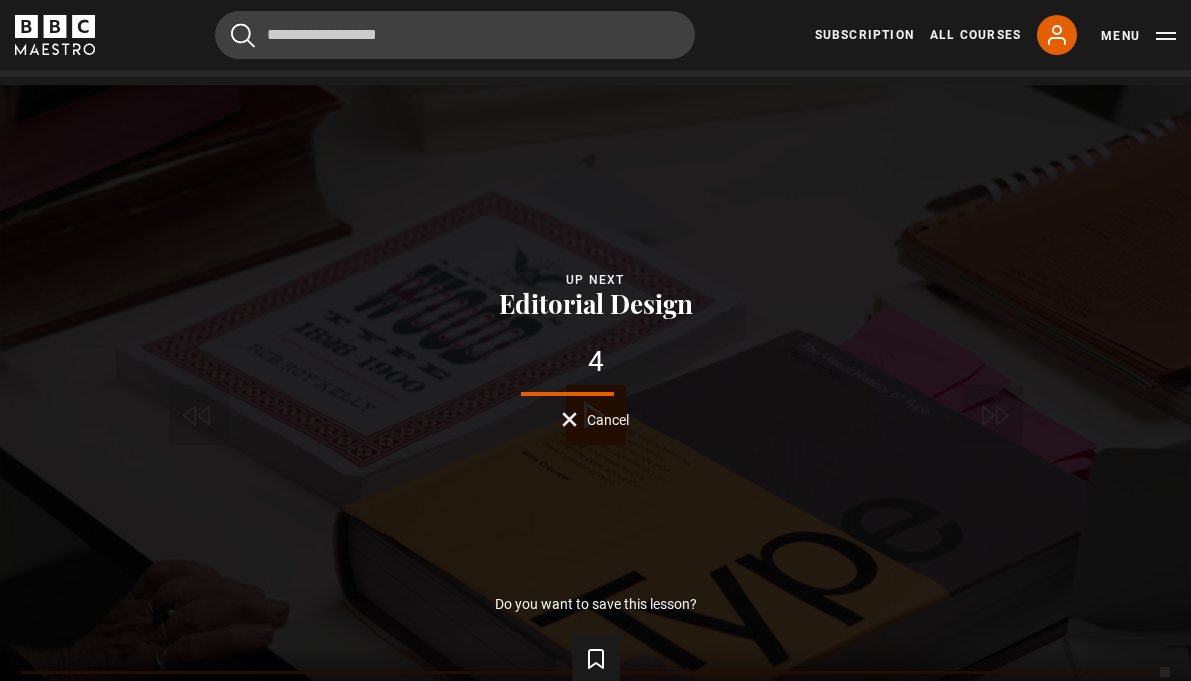 click on "Play next" at bounding box center (1078, 719) 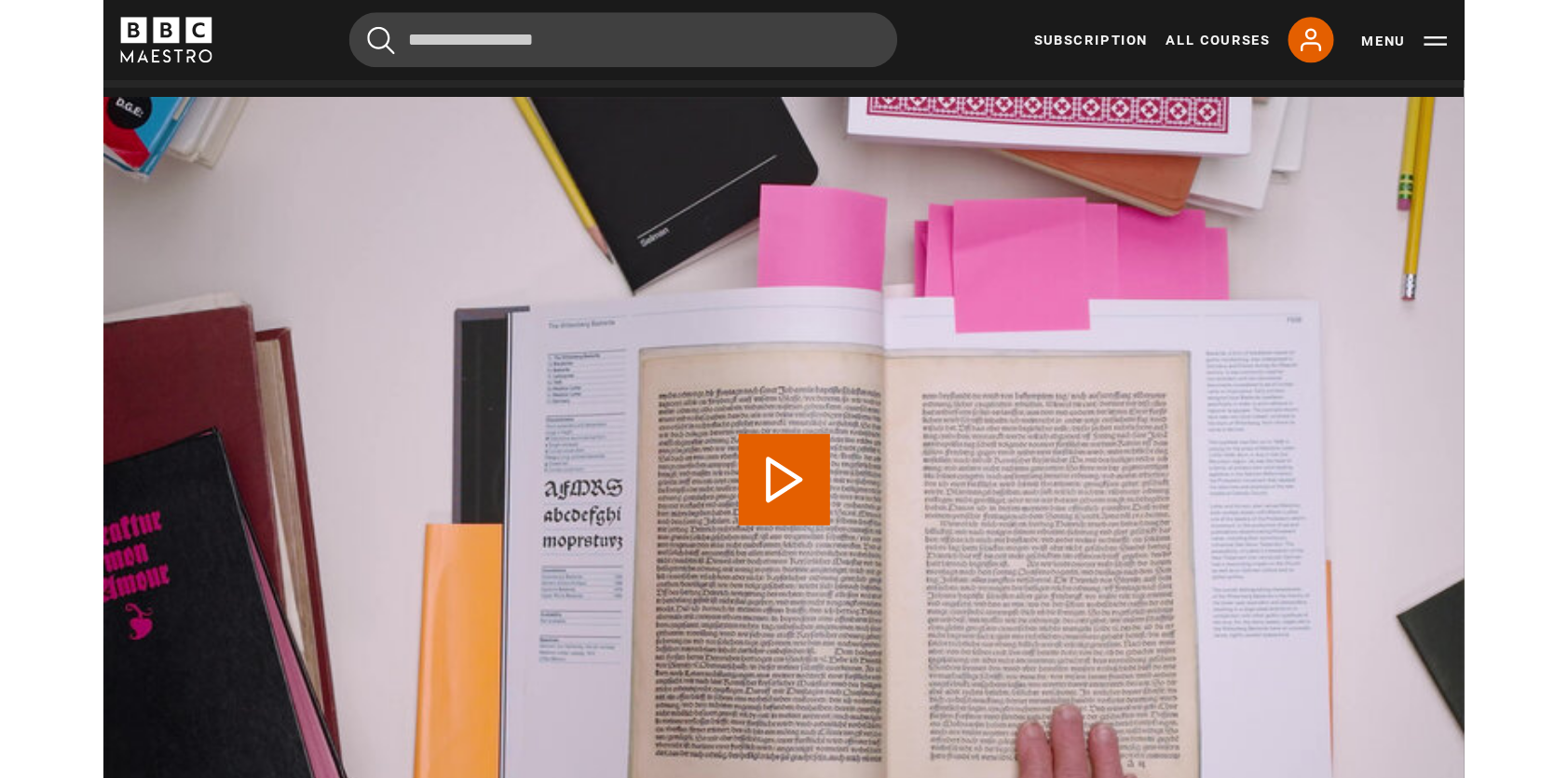 scroll, scrollTop: 410, scrollLeft: 0, axis: vertical 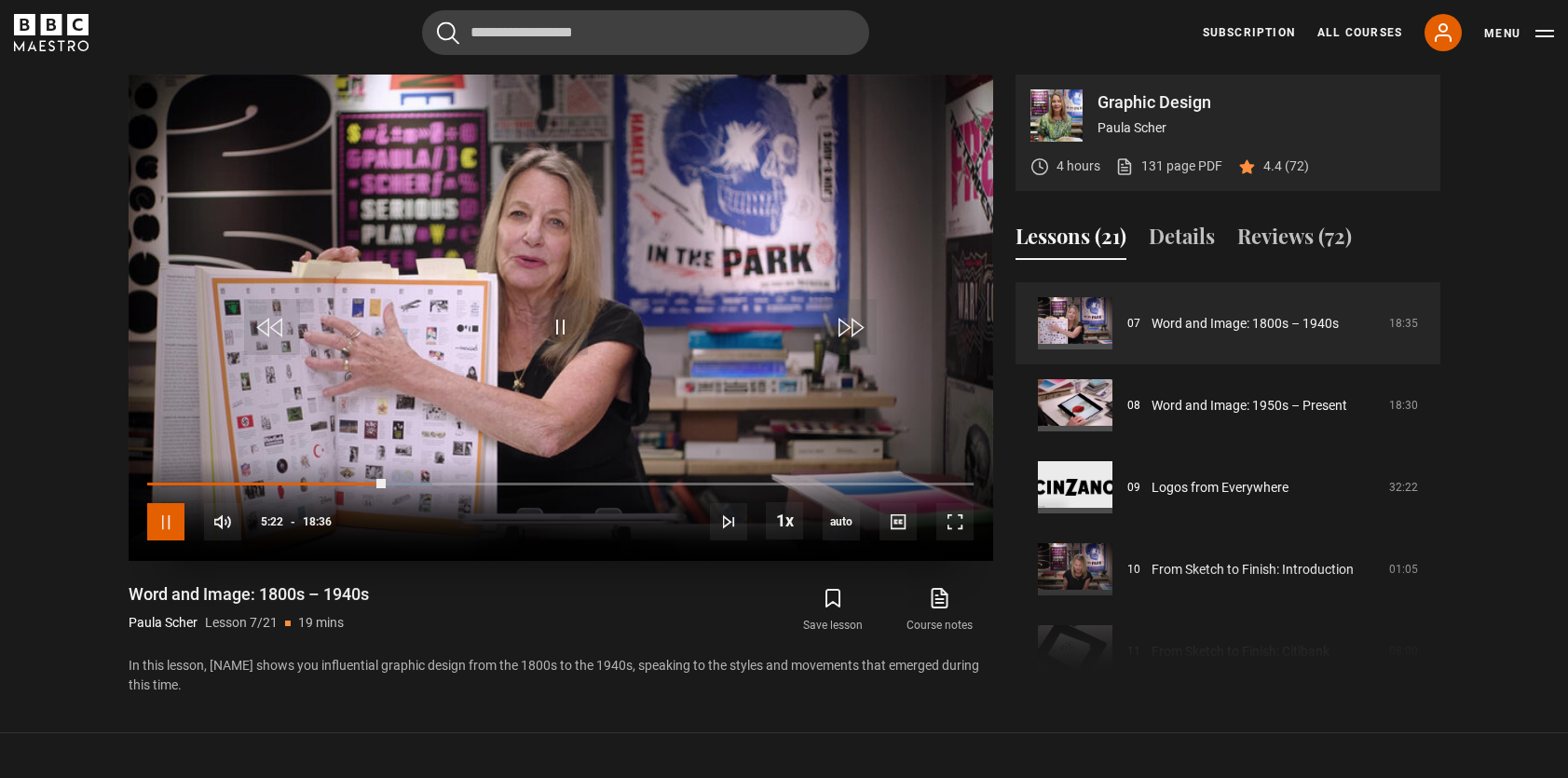 click at bounding box center (166, 522) 